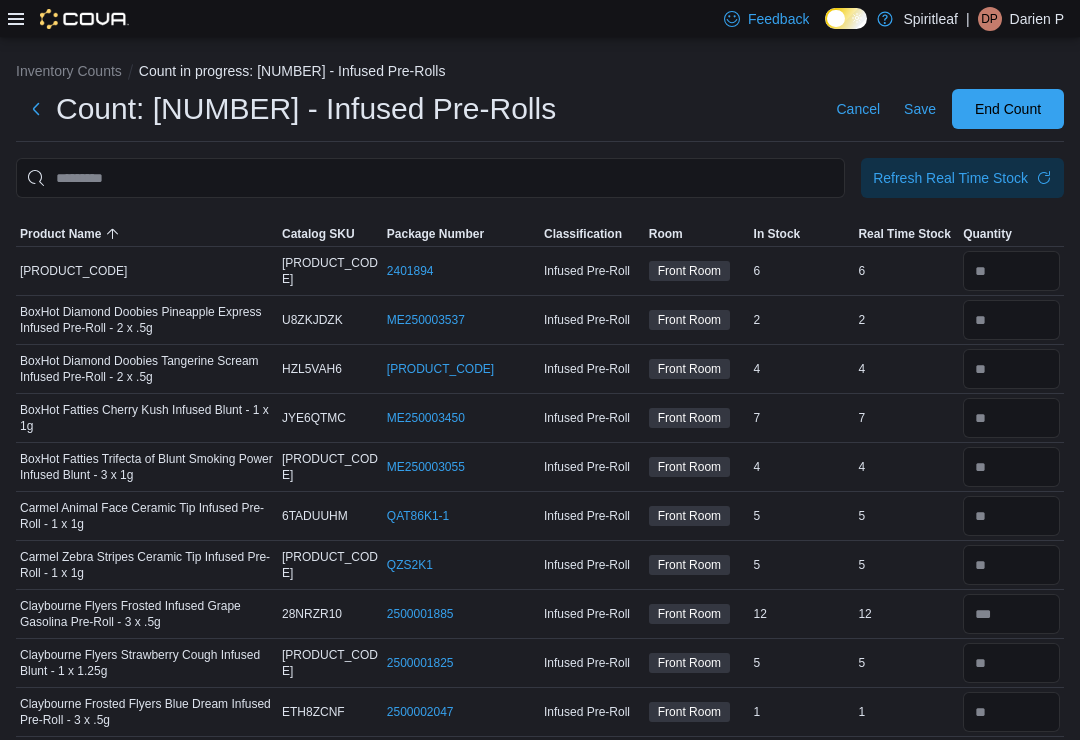 scroll, scrollTop: 2358, scrollLeft: 0, axis: vertical 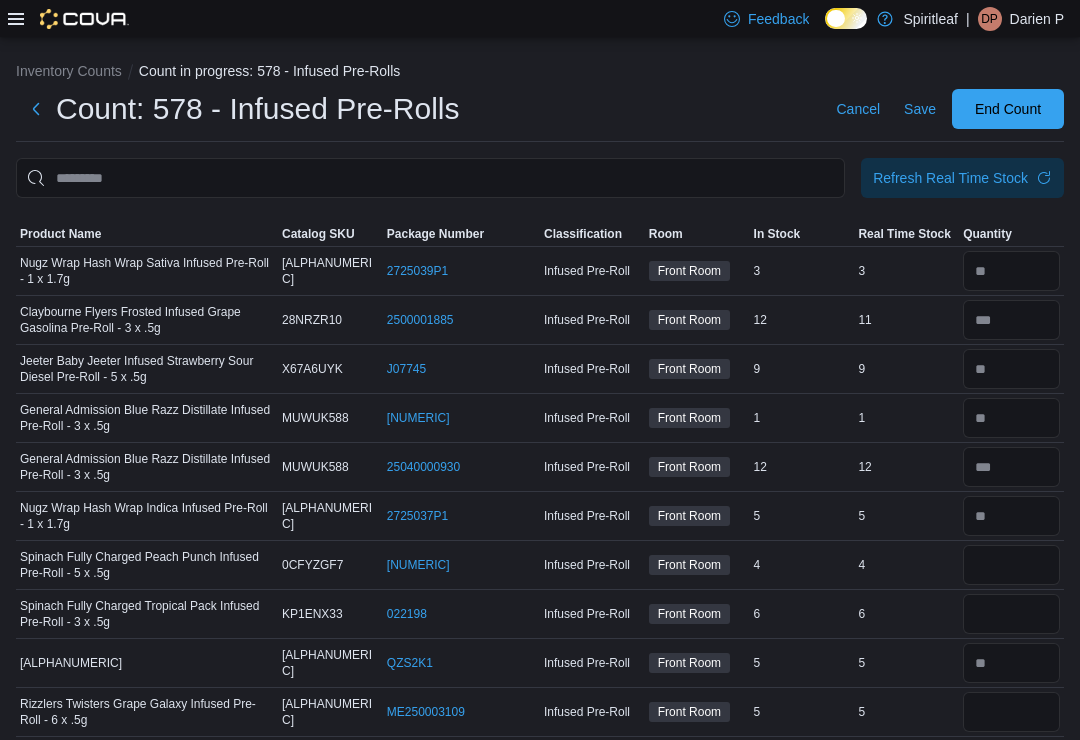 click on "Product Name" at bounding box center (60, 234) 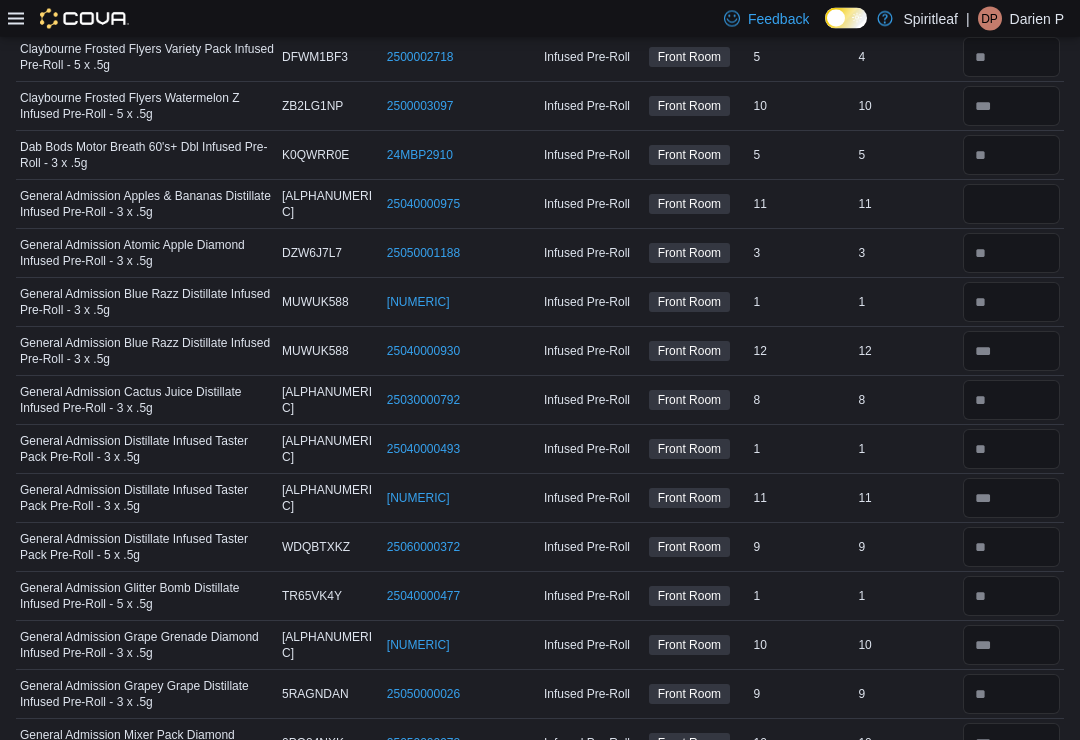 scroll, scrollTop: 851, scrollLeft: 0, axis: vertical 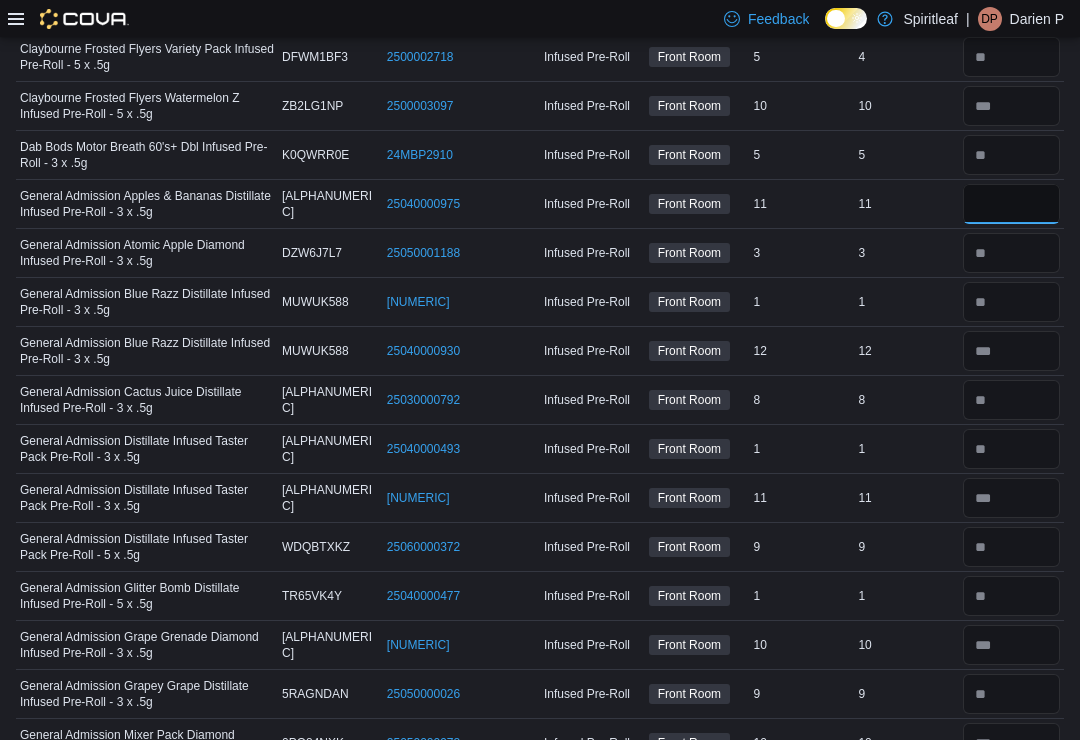 click at bounding box center (1011, 204) 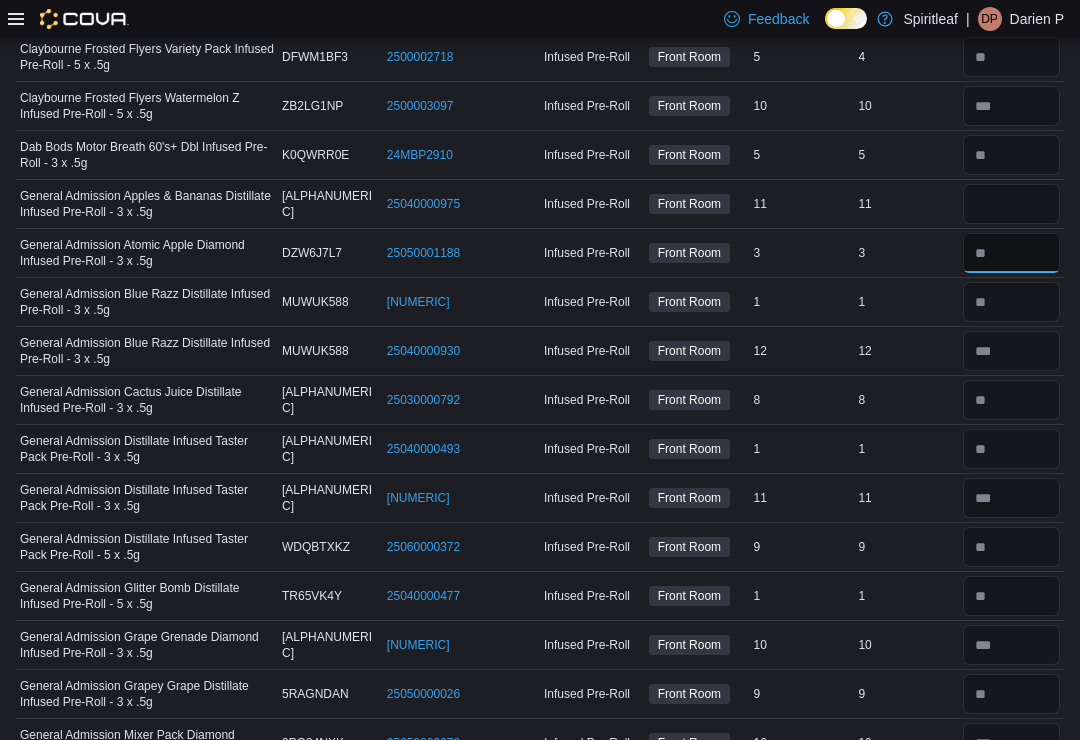 type 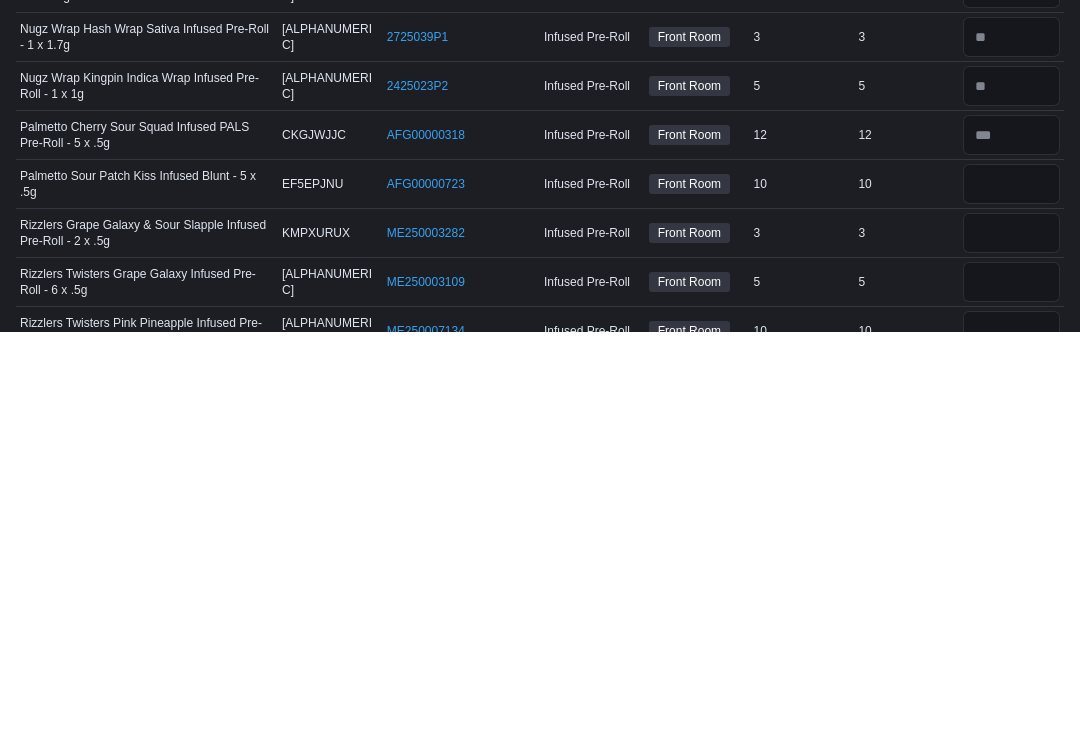 scroll, scrollTop: 2280, scrollLeft: 0, axis: vertical 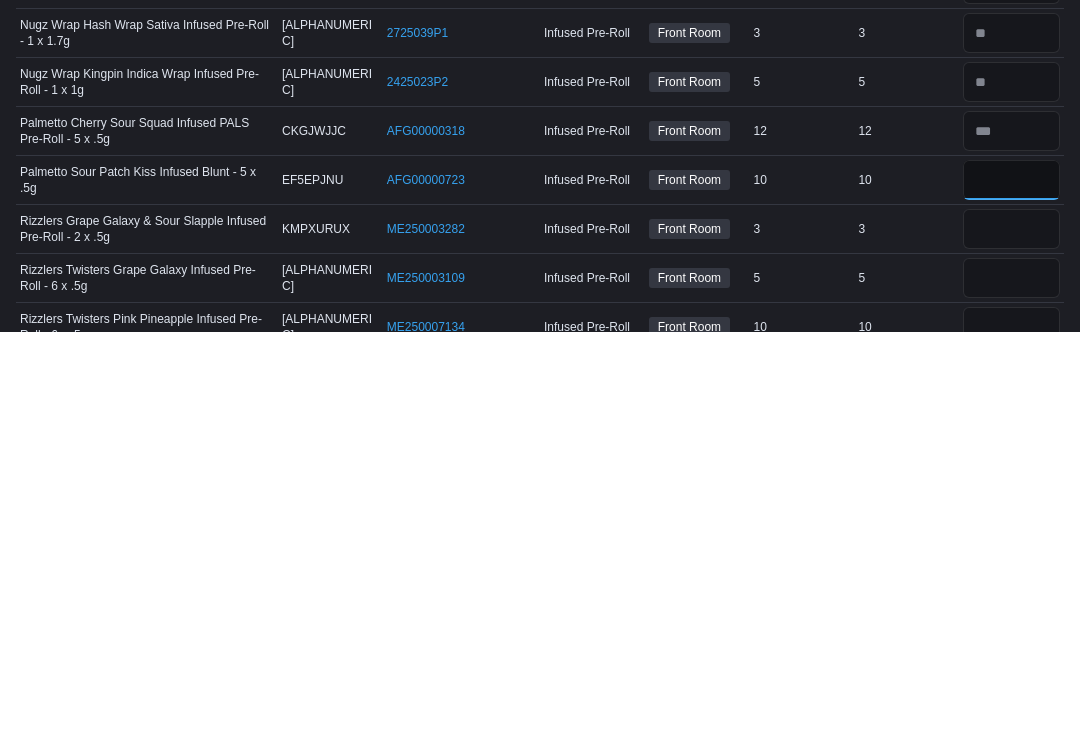 click at bounding box center [1011, 588] 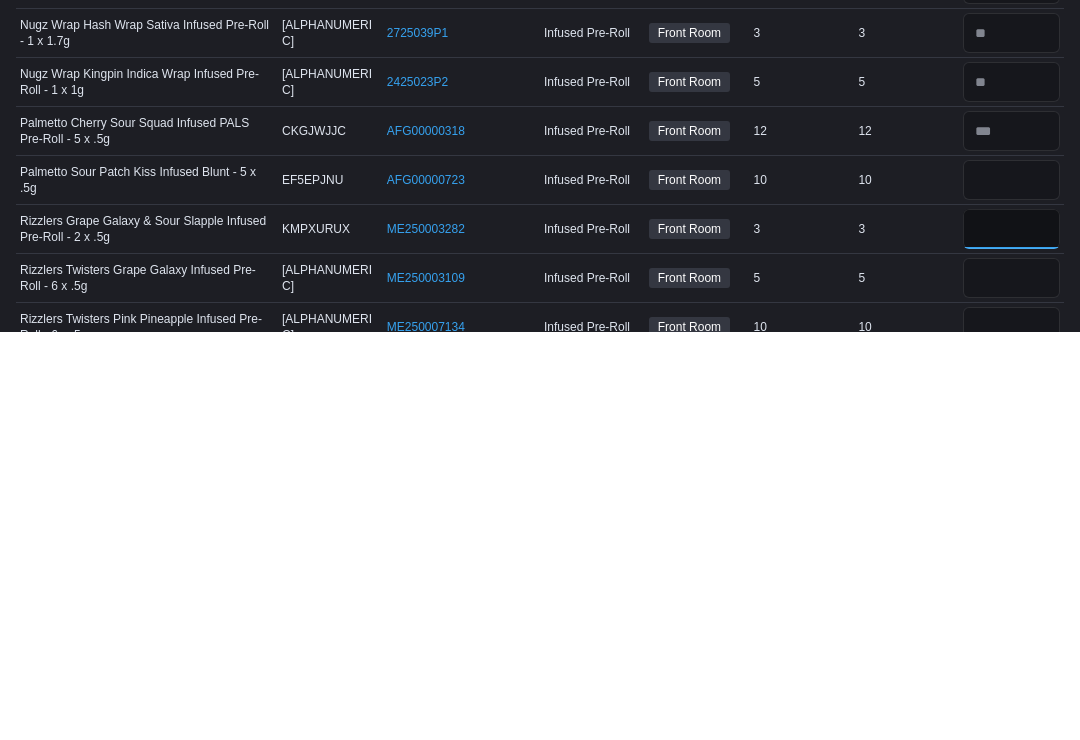 type 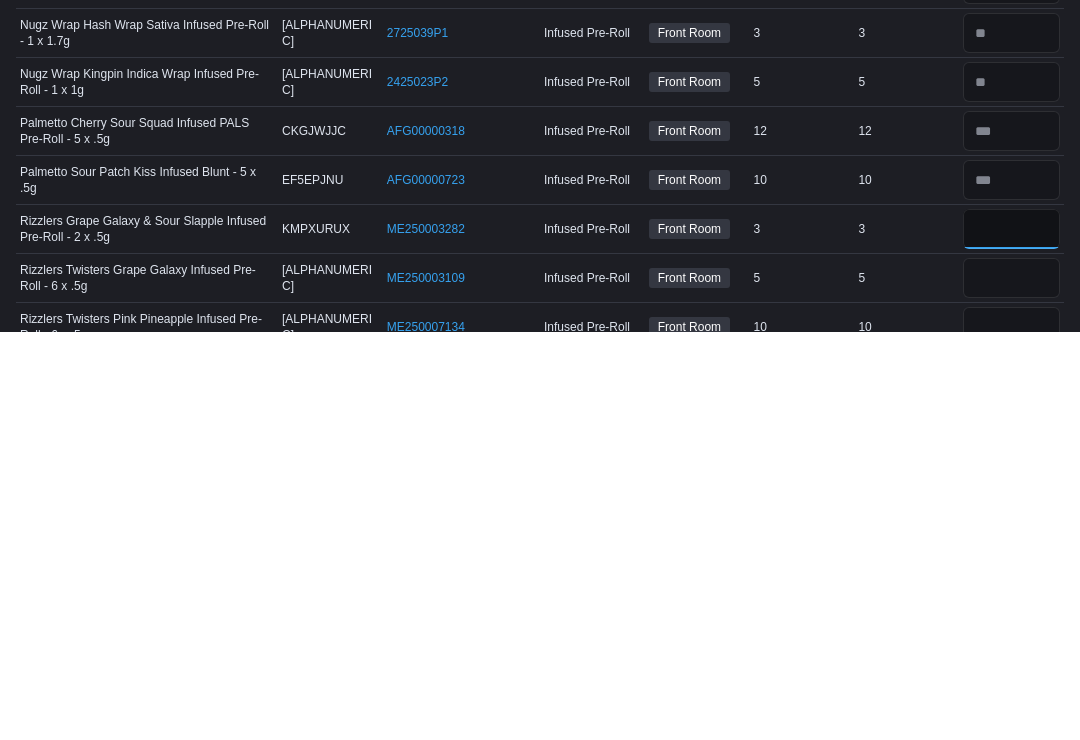 type on "*" 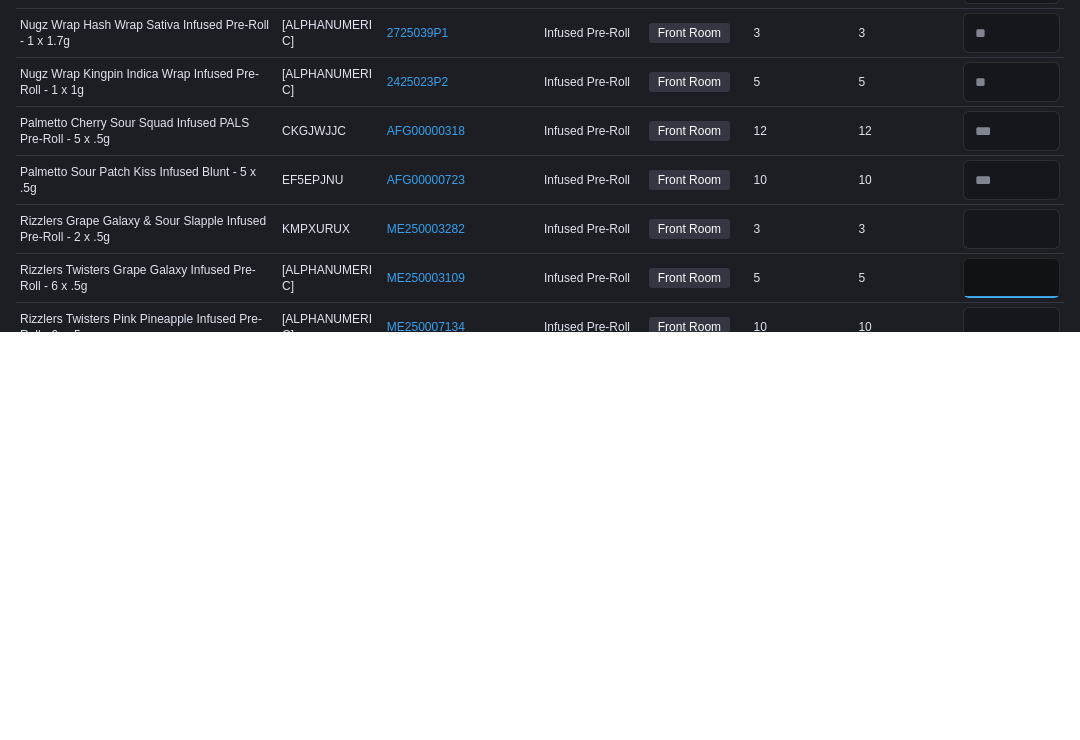 type 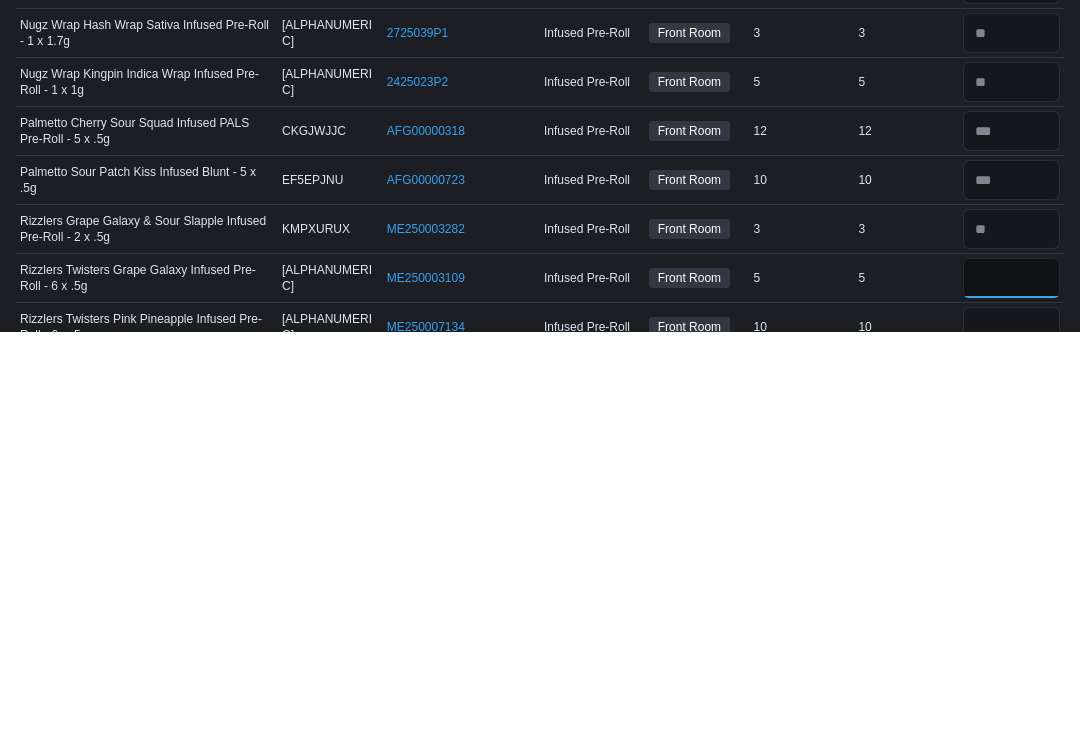 type on "*" 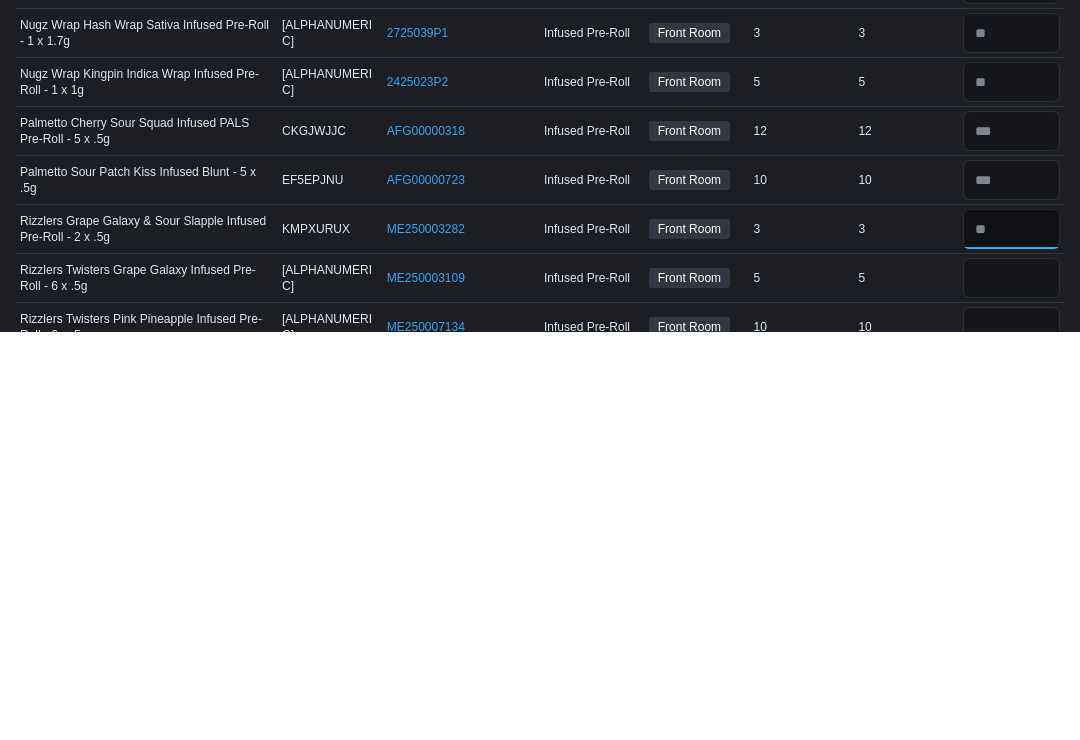 type 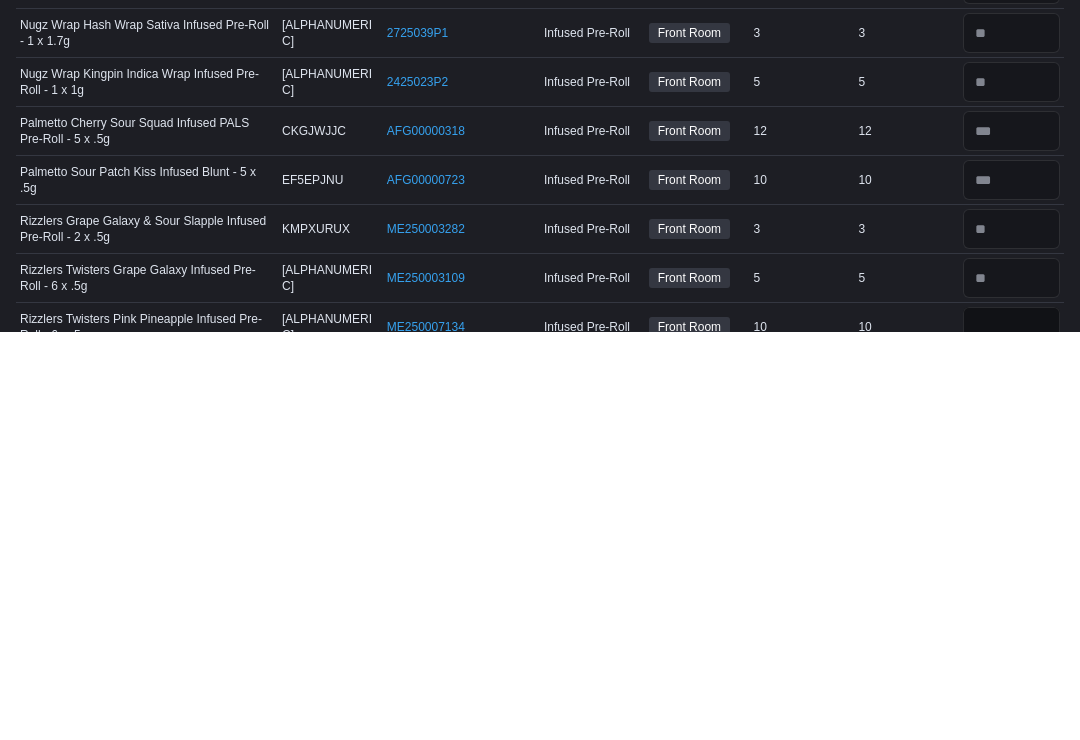 scroll, scrollTop: 2427, scrollLeft: 0, axis: vertical 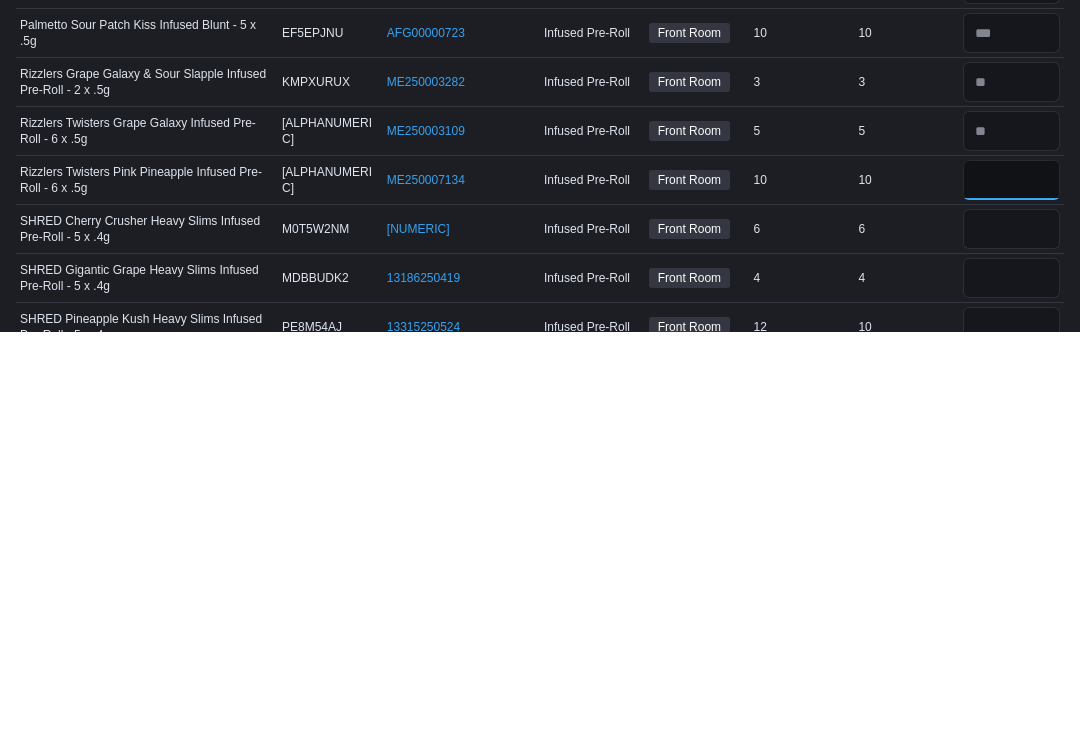 type on "**" 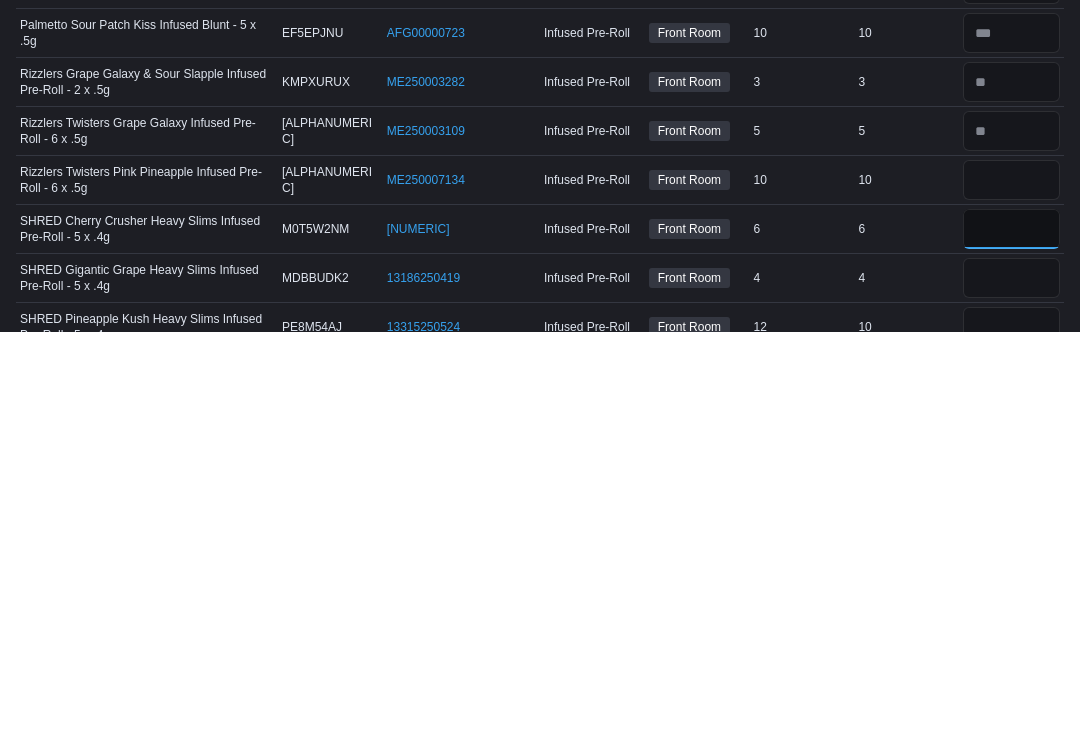 type 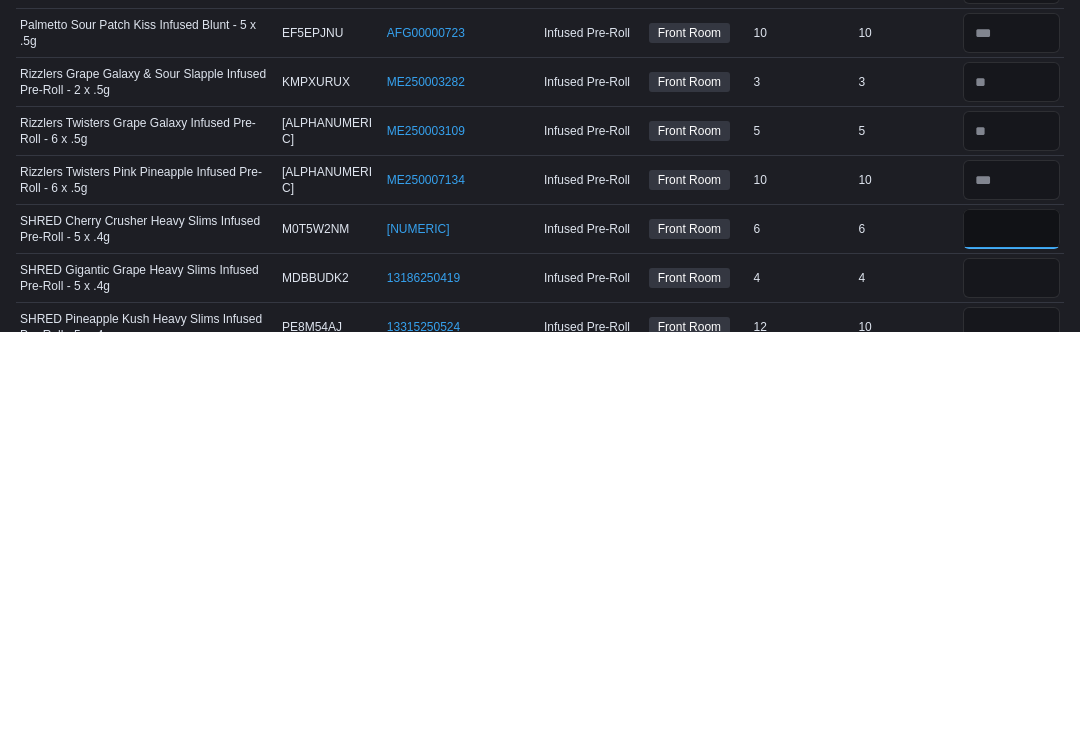 type on "*" 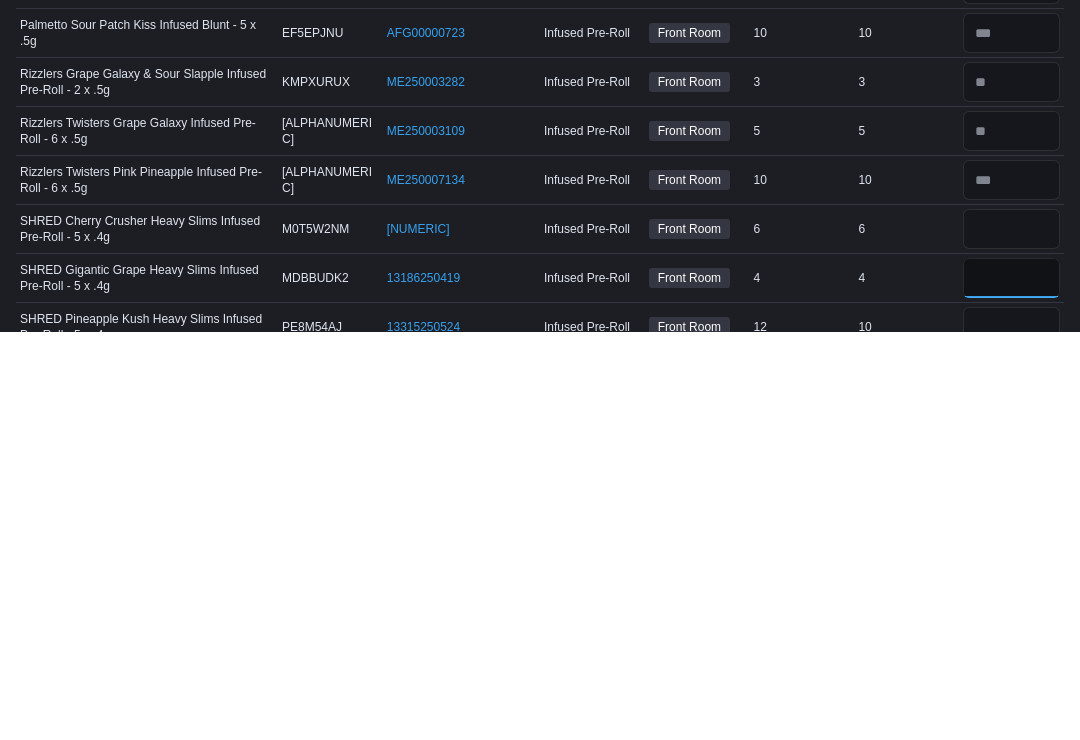 type 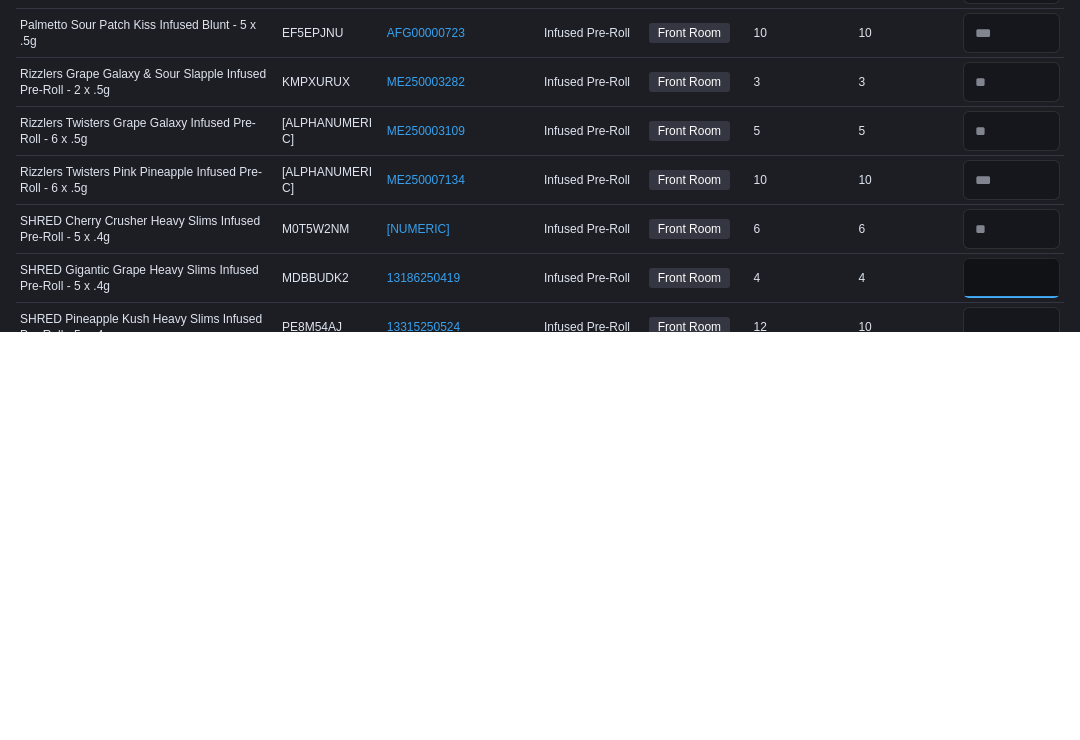 type on "*" 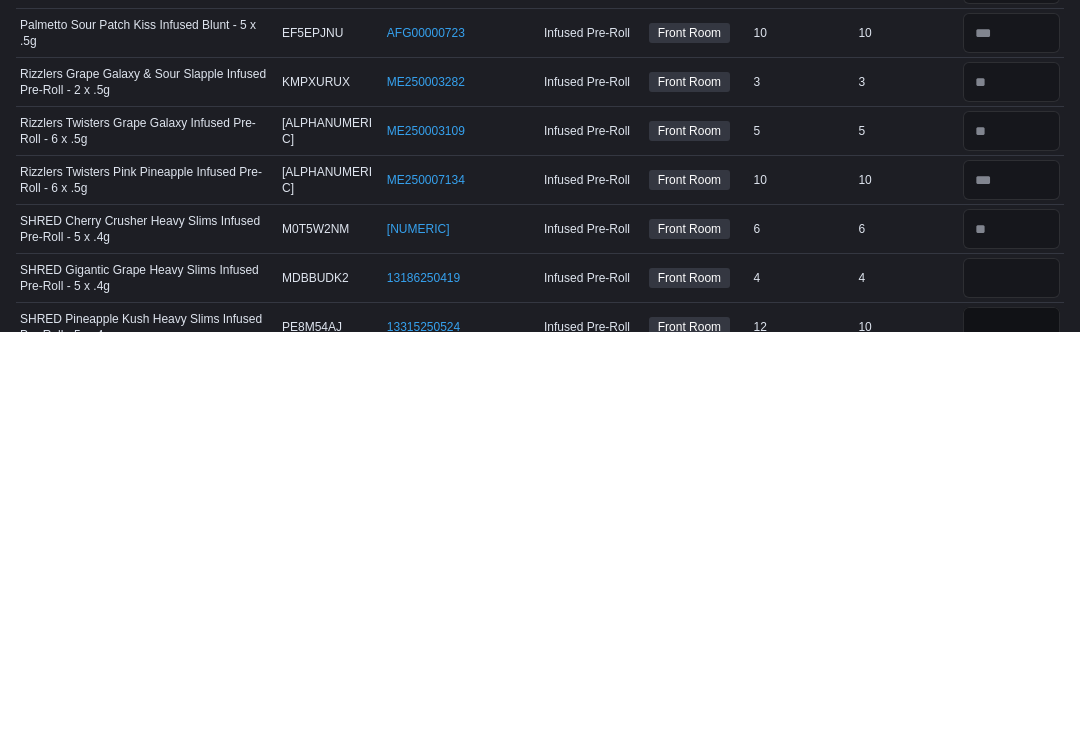 type 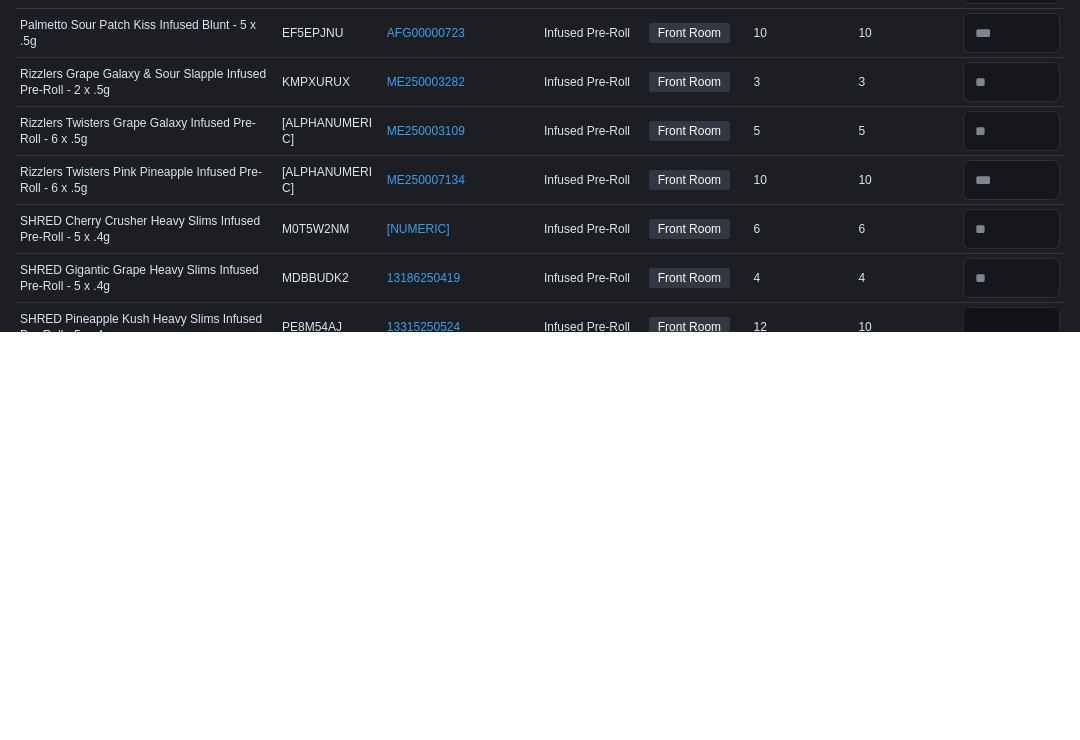 scroll, scrollTop: 2574, scrollLeft: 0, axis: vertical 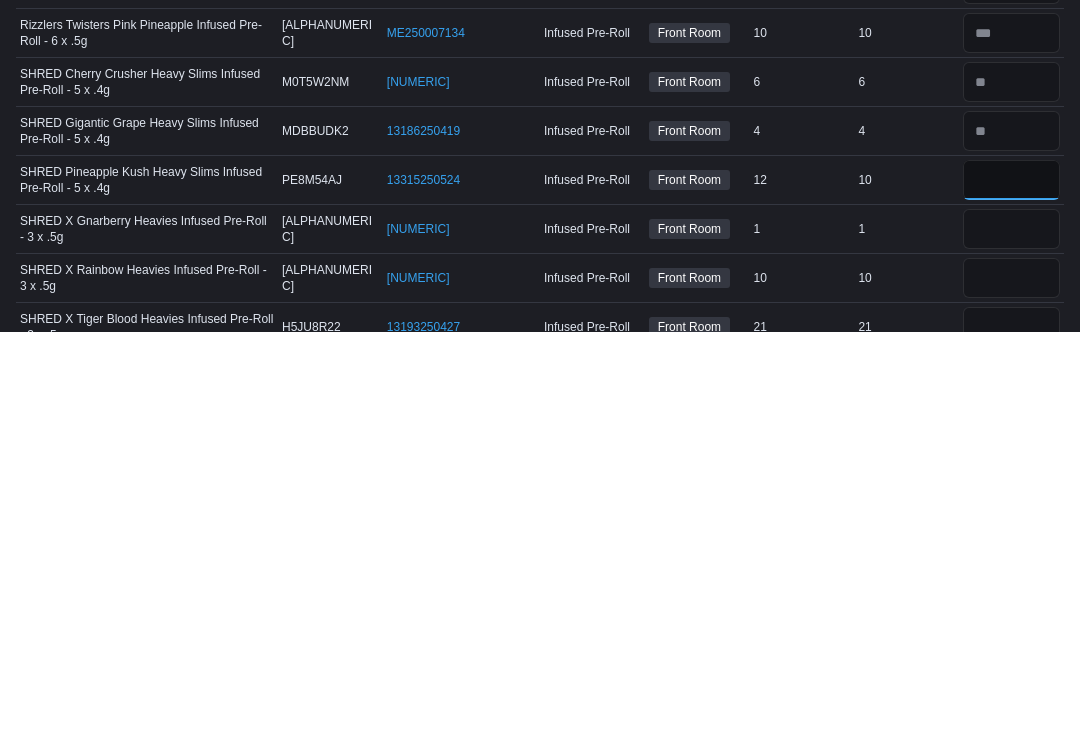 type on "**" 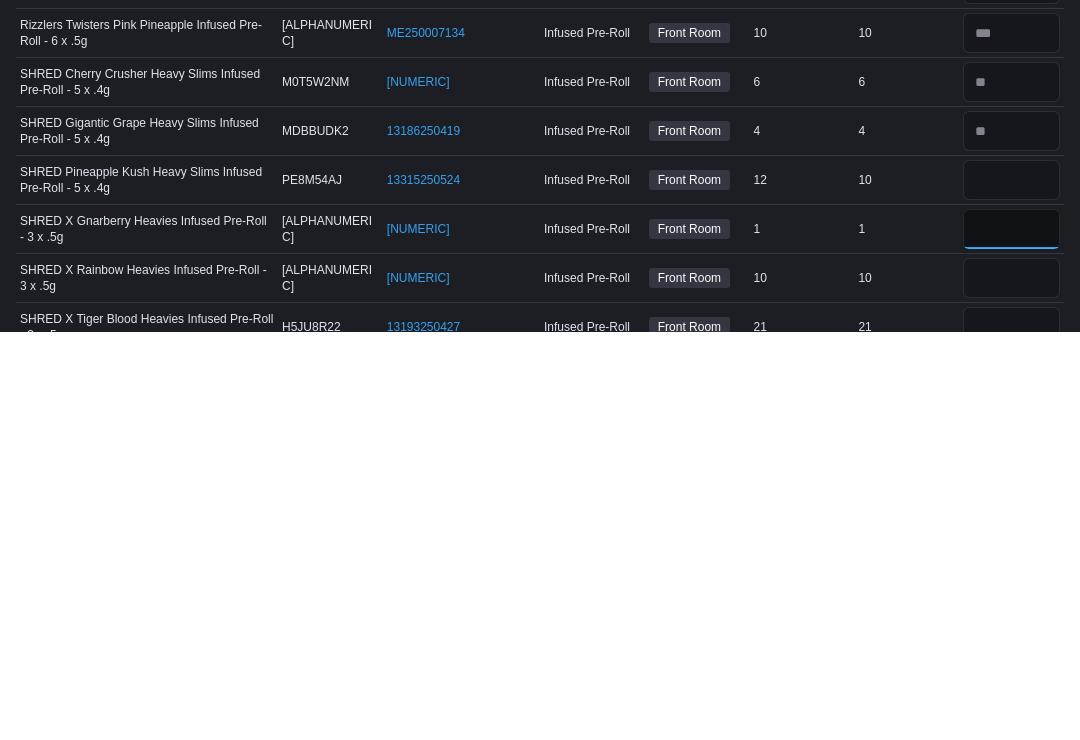 click at bounding box center (1011, 637) 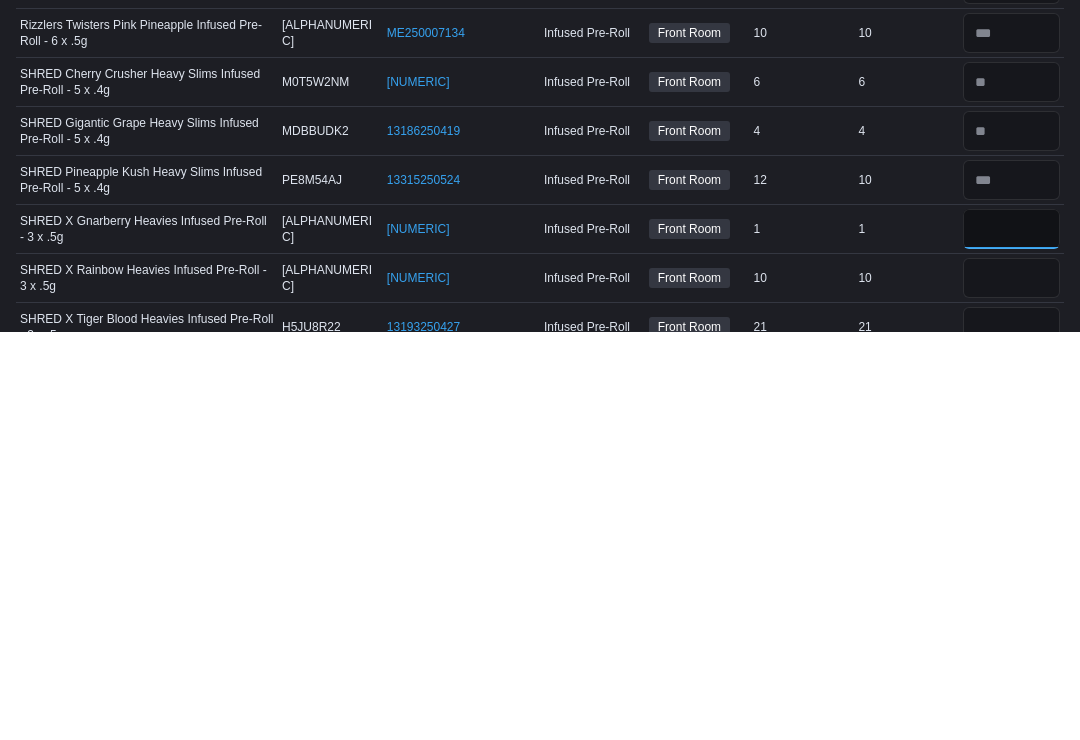 type on "*" 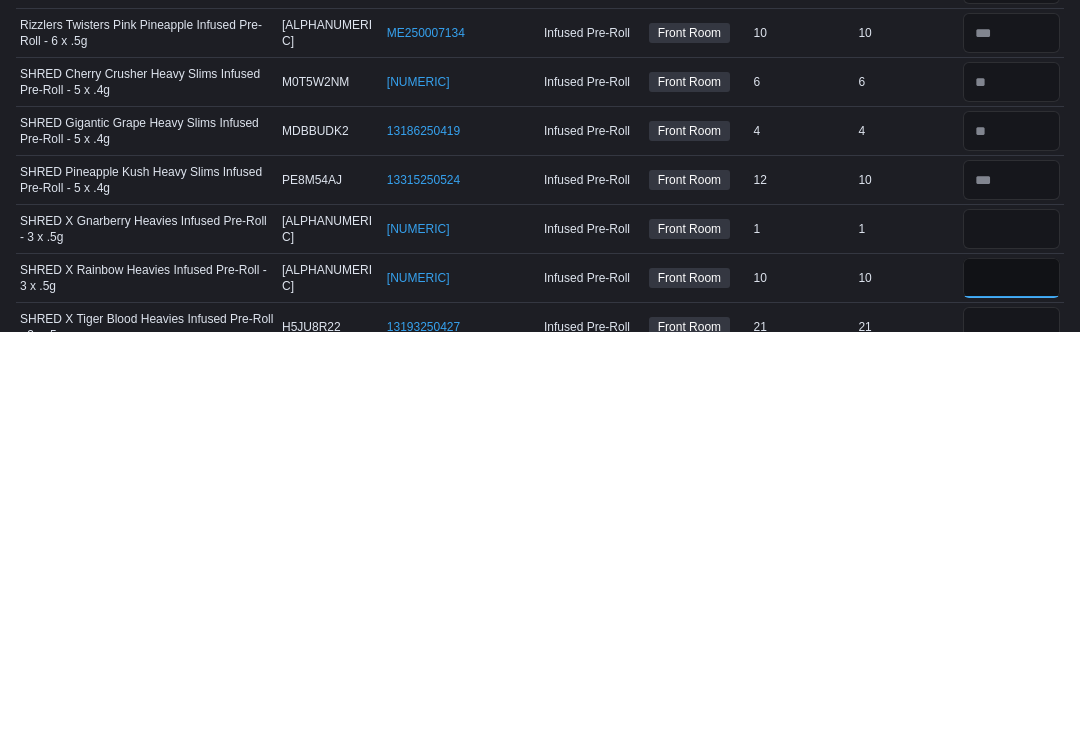 type 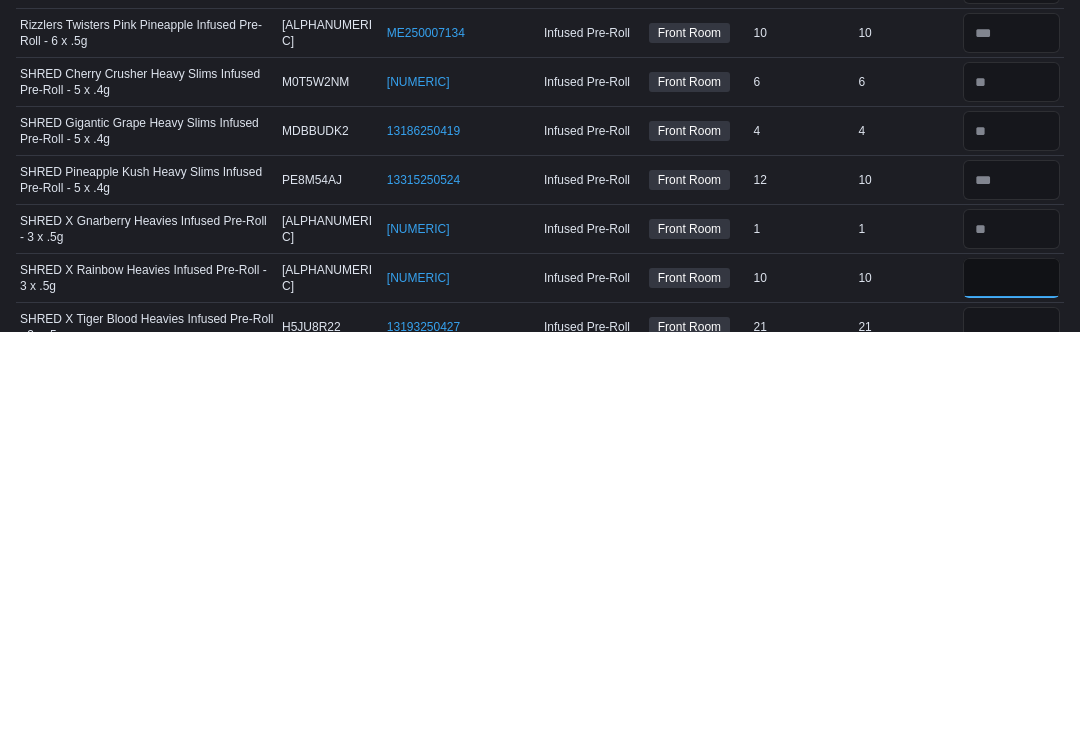 type on "**" 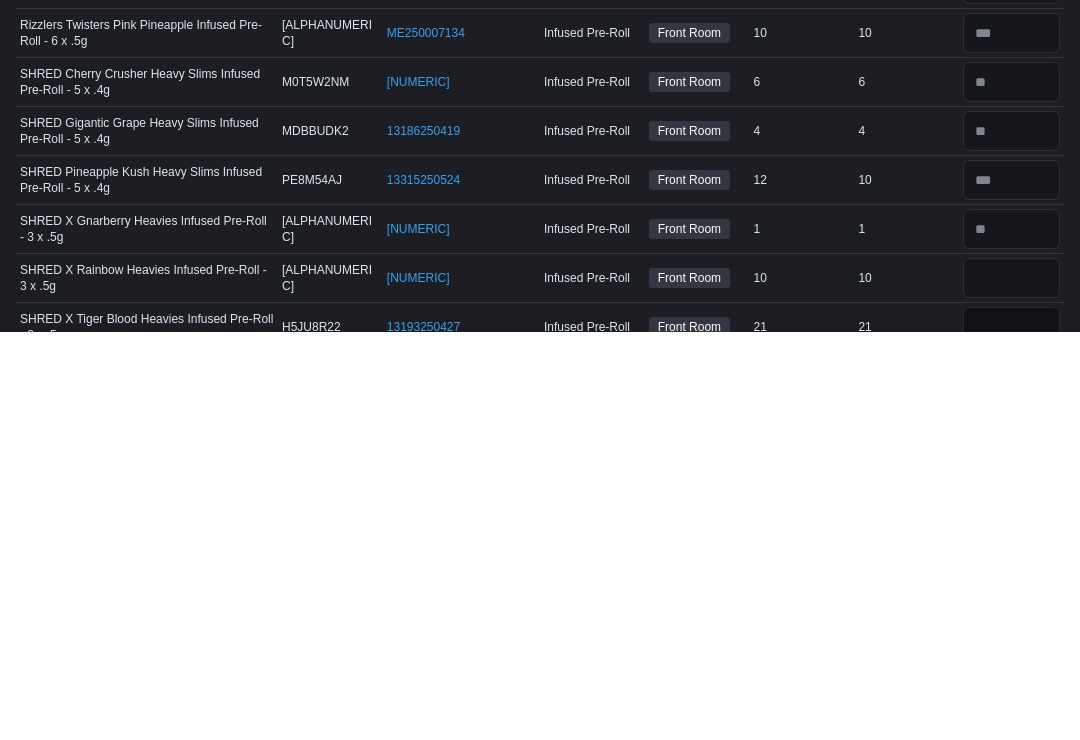 type 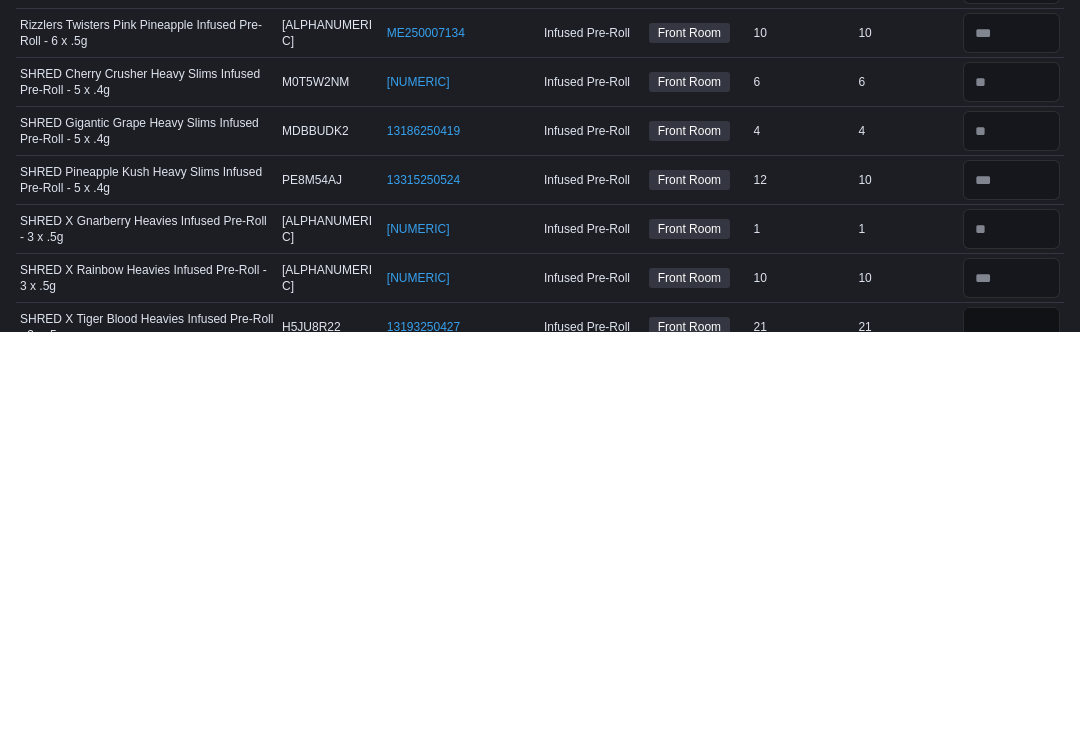 scroll, scrollTop: 2721, scrollLeft: 0, axis: vertical 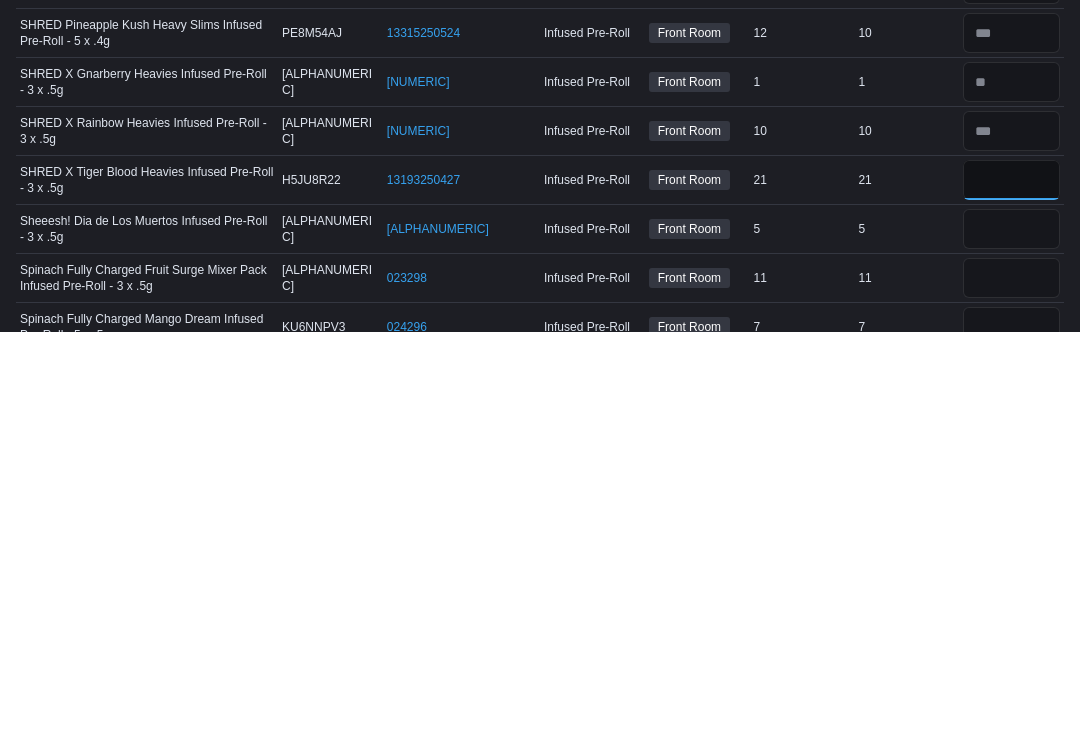 type on "**" 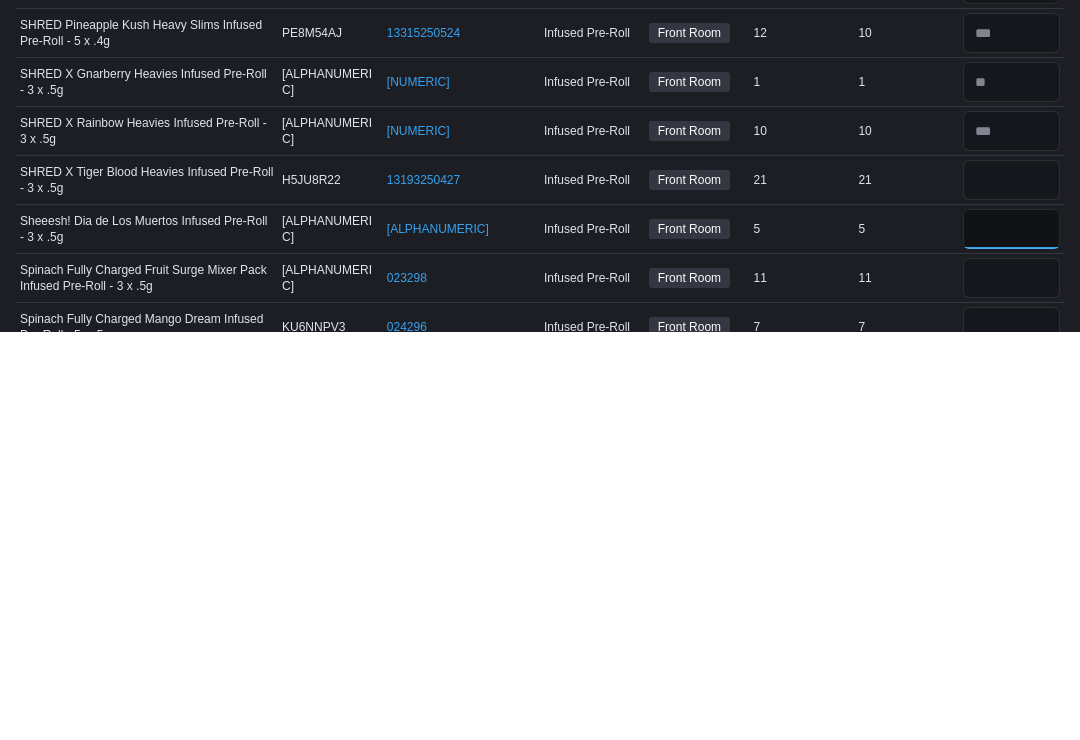 type 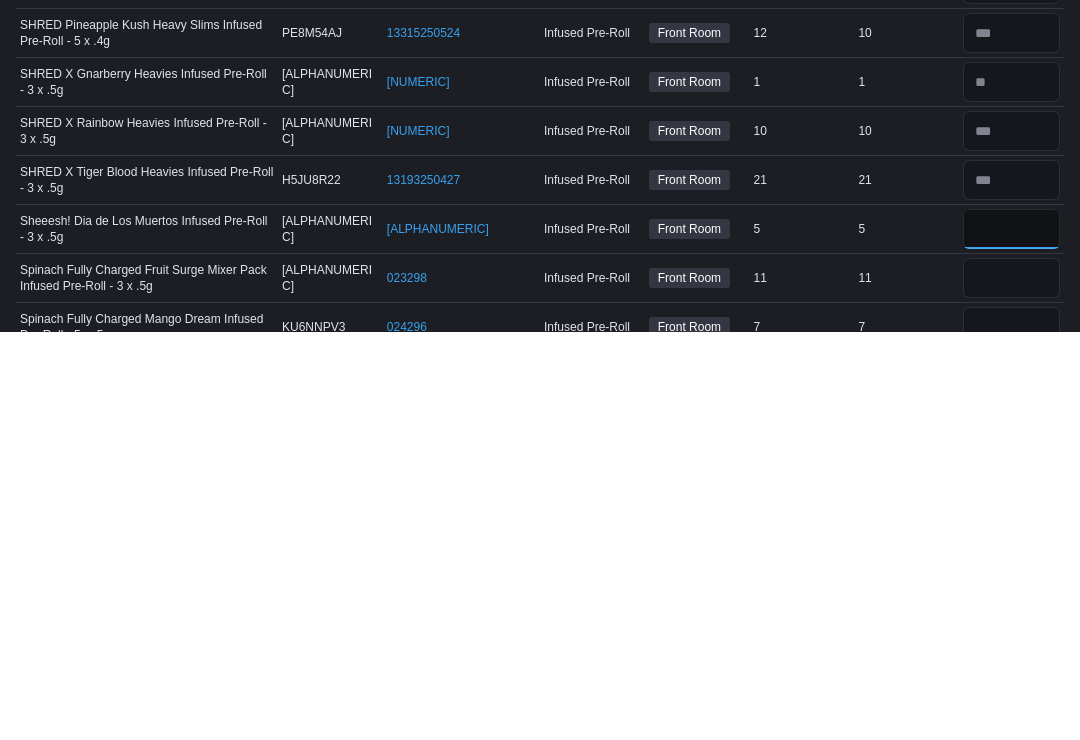 type on "*" 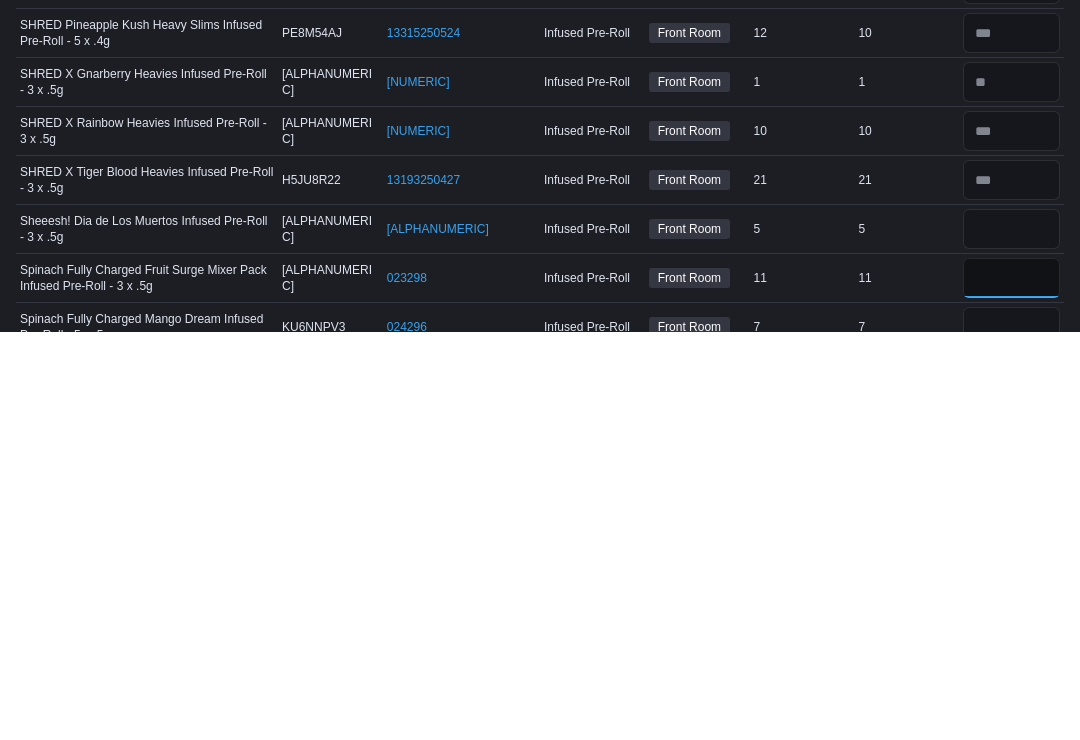 type 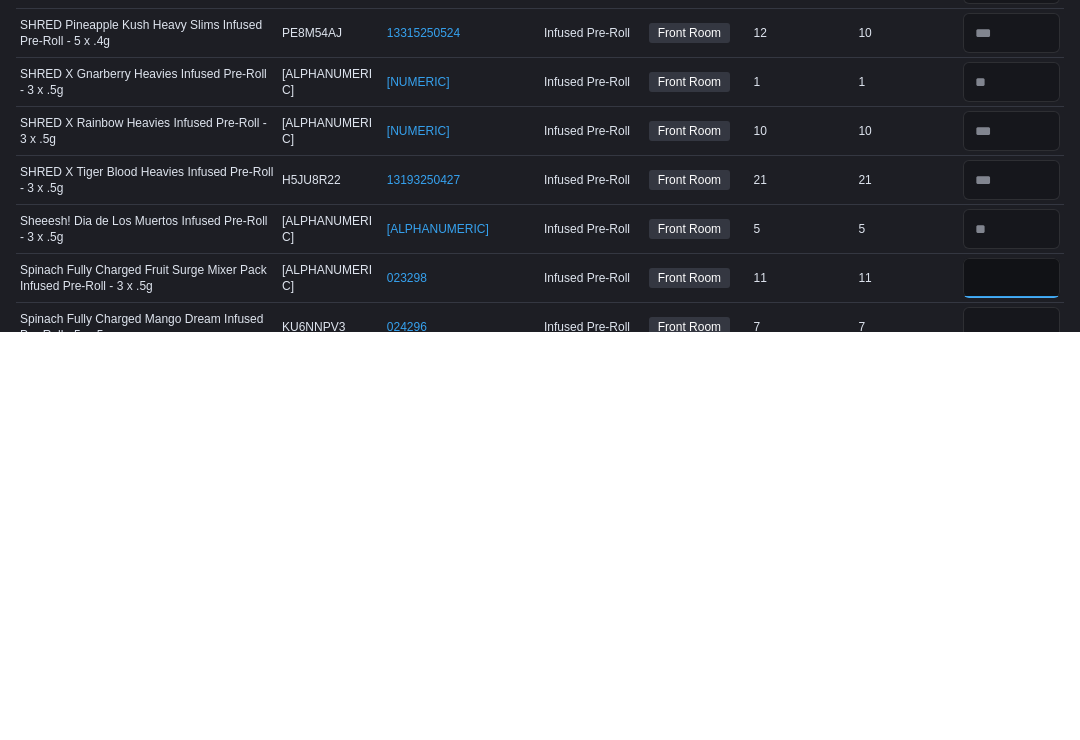 type on "**" 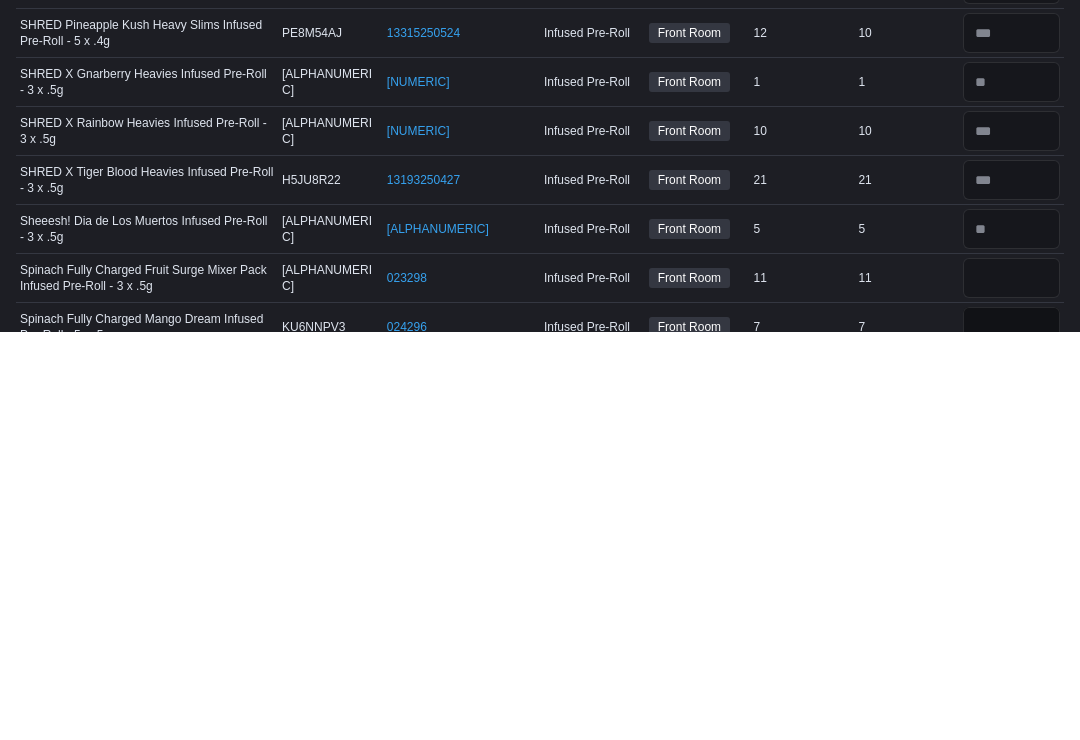type 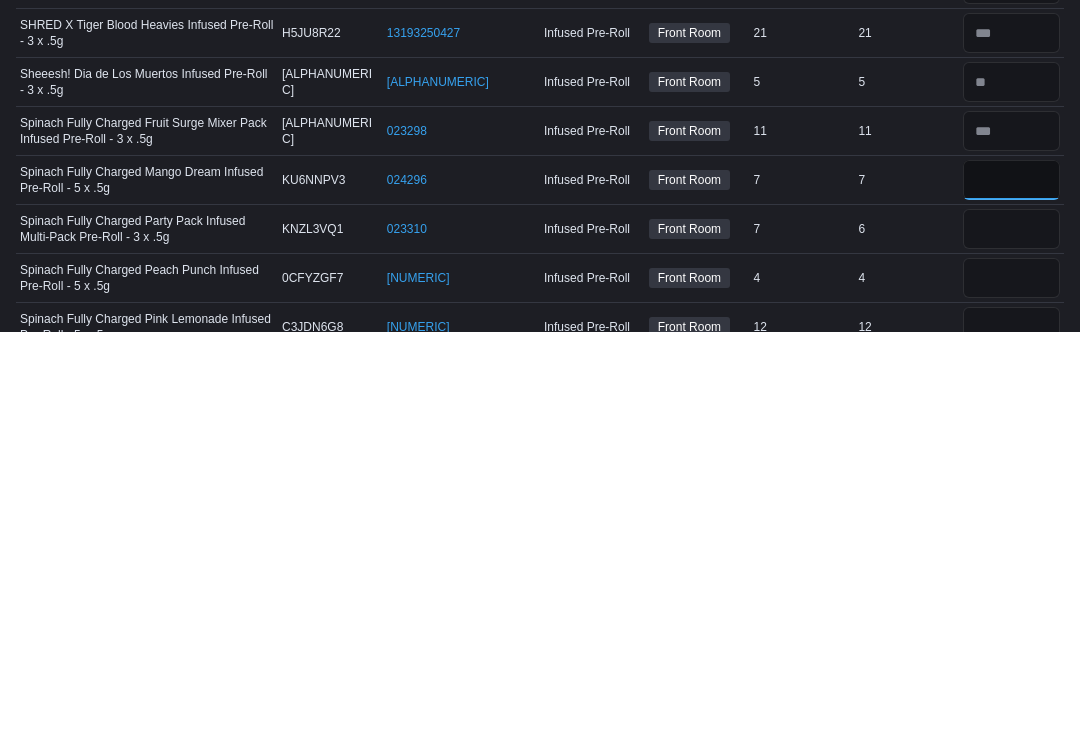 type on "*" 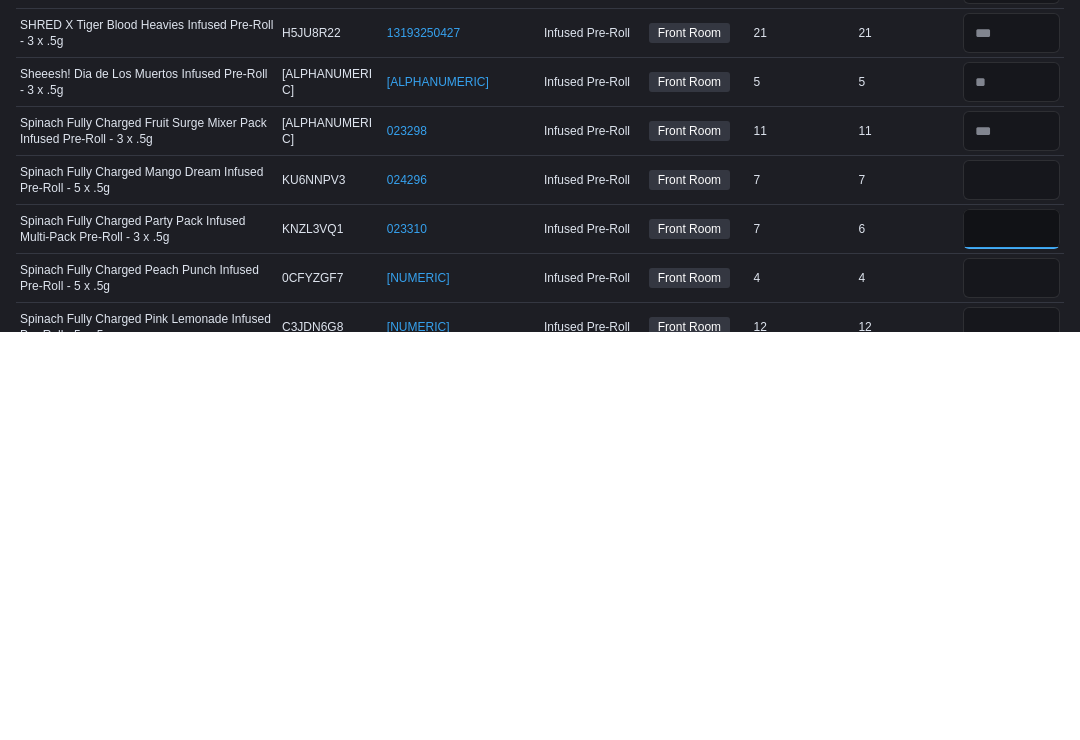 type 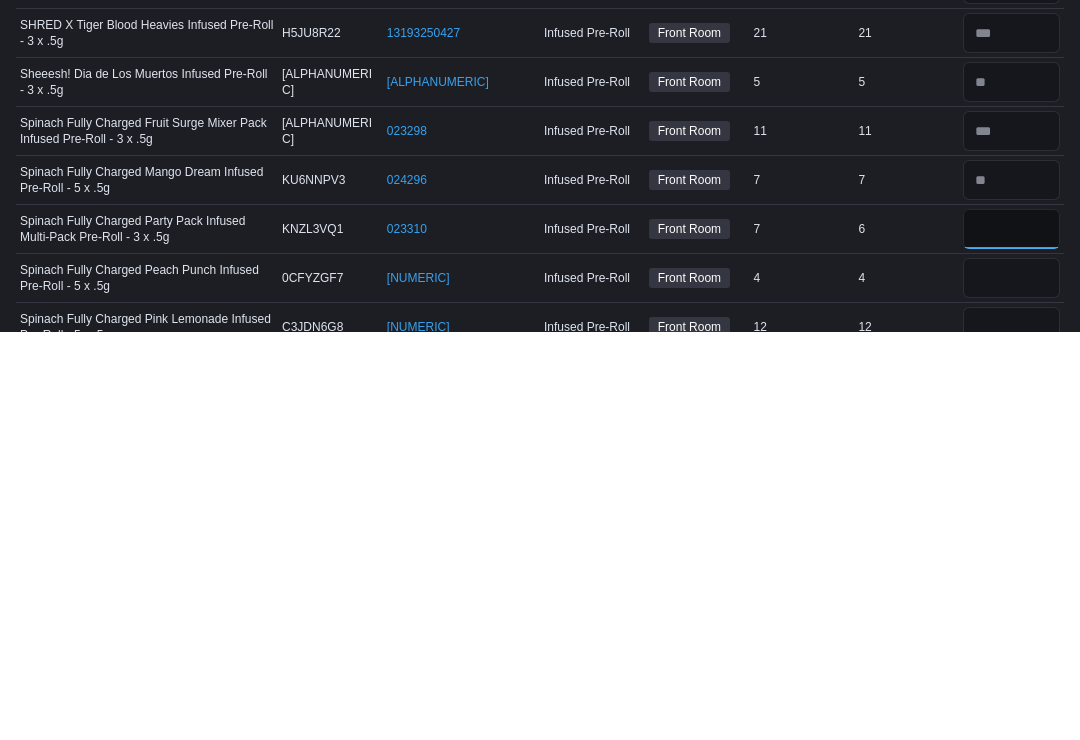 type on "*" 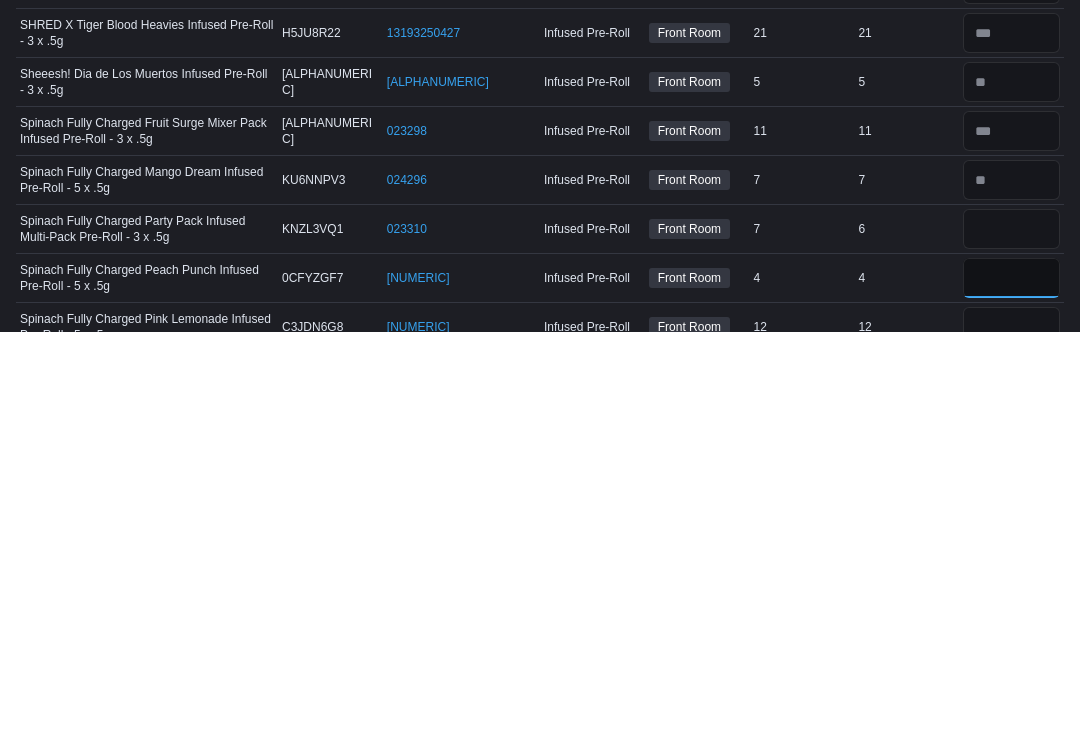 type 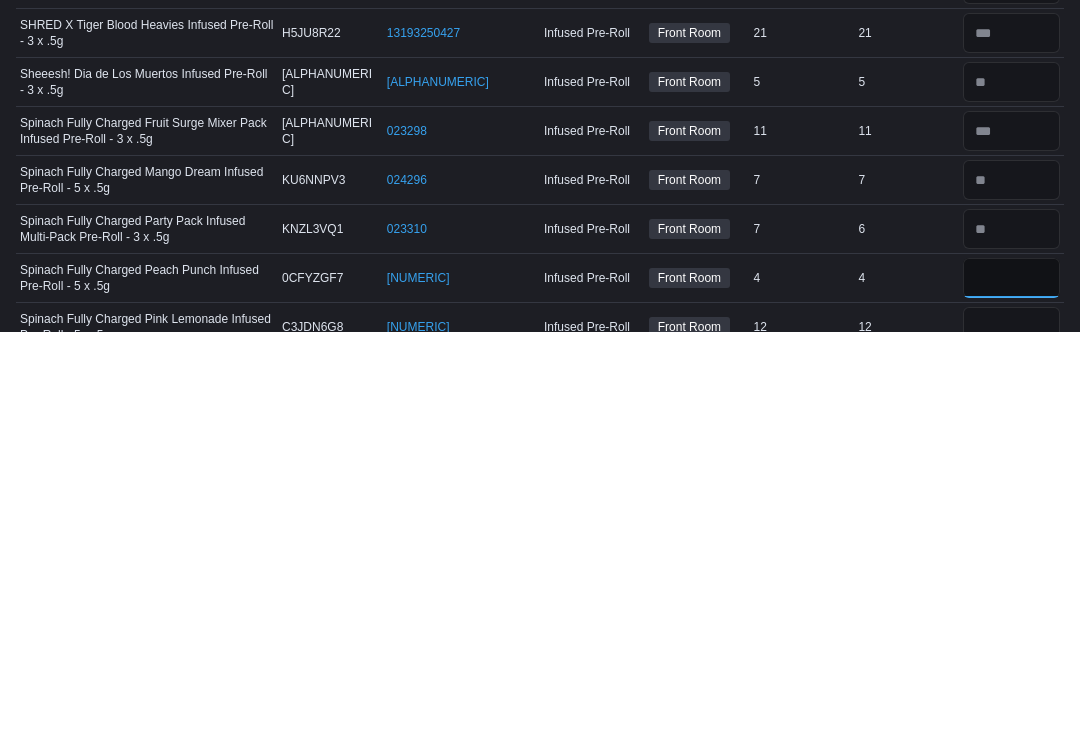 type on "*" 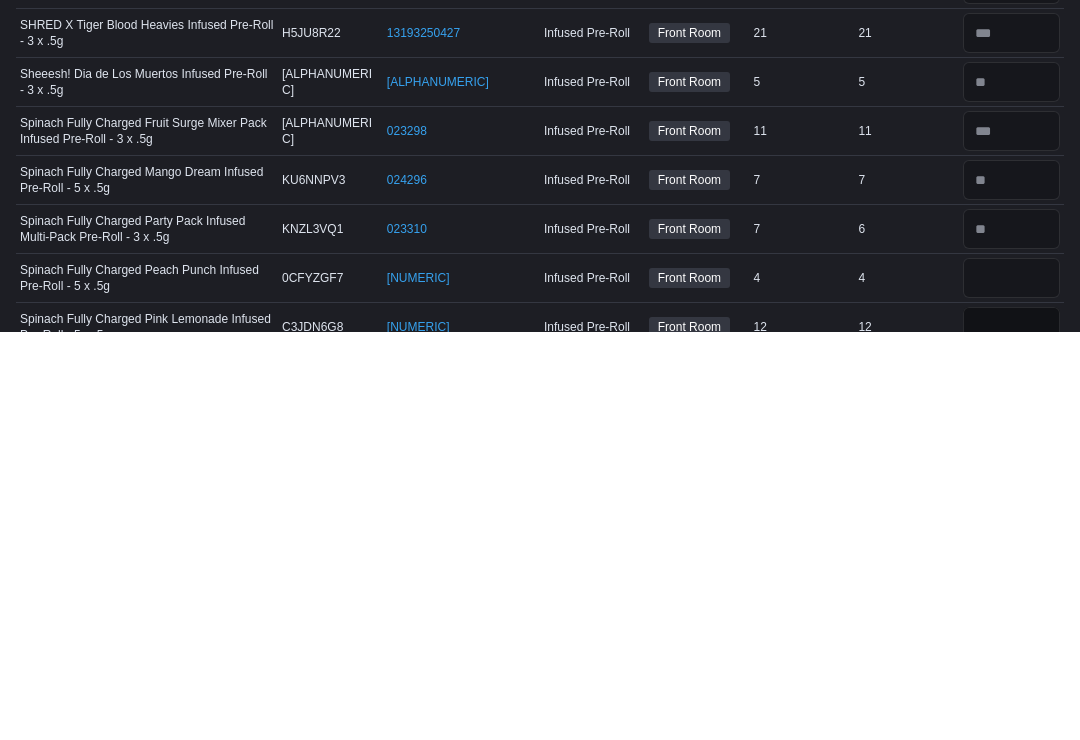 type 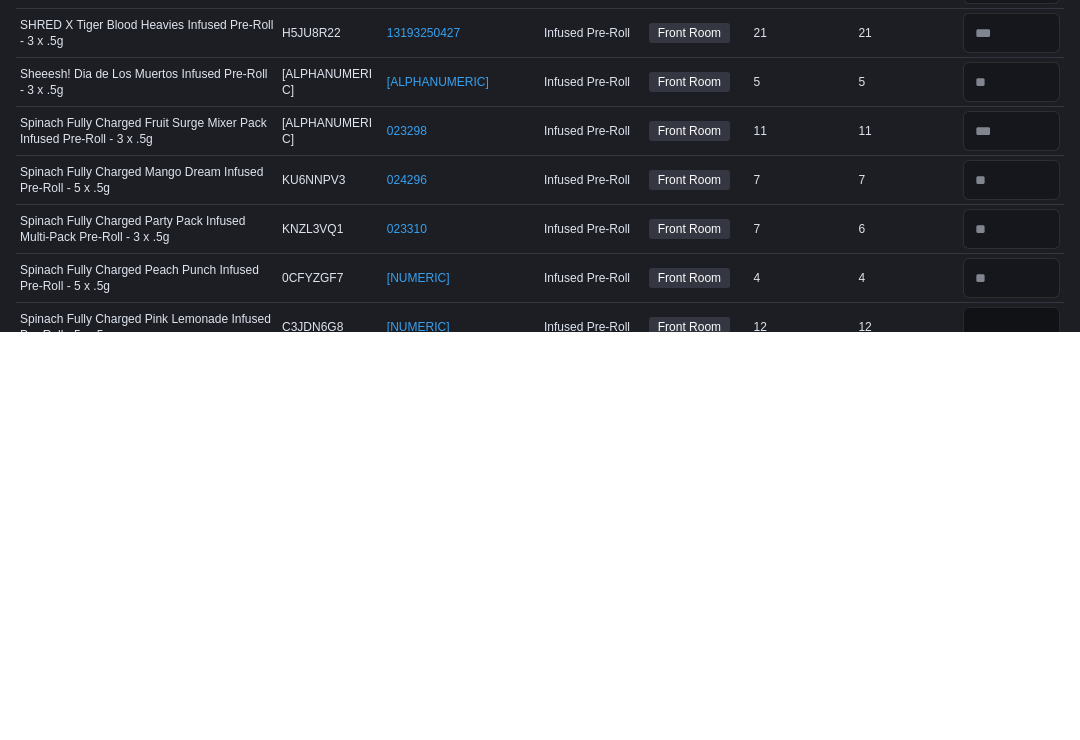 scroll, scrollTop: 3046, scrollLeft: 0, axis: vertical 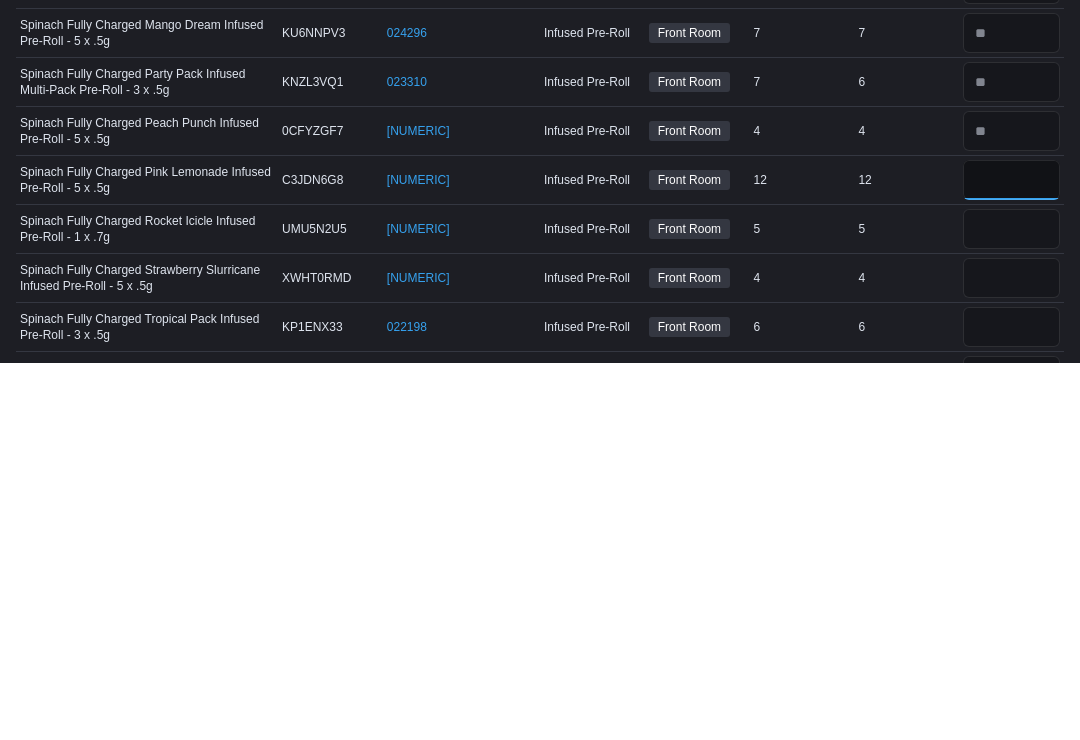 type on "**" 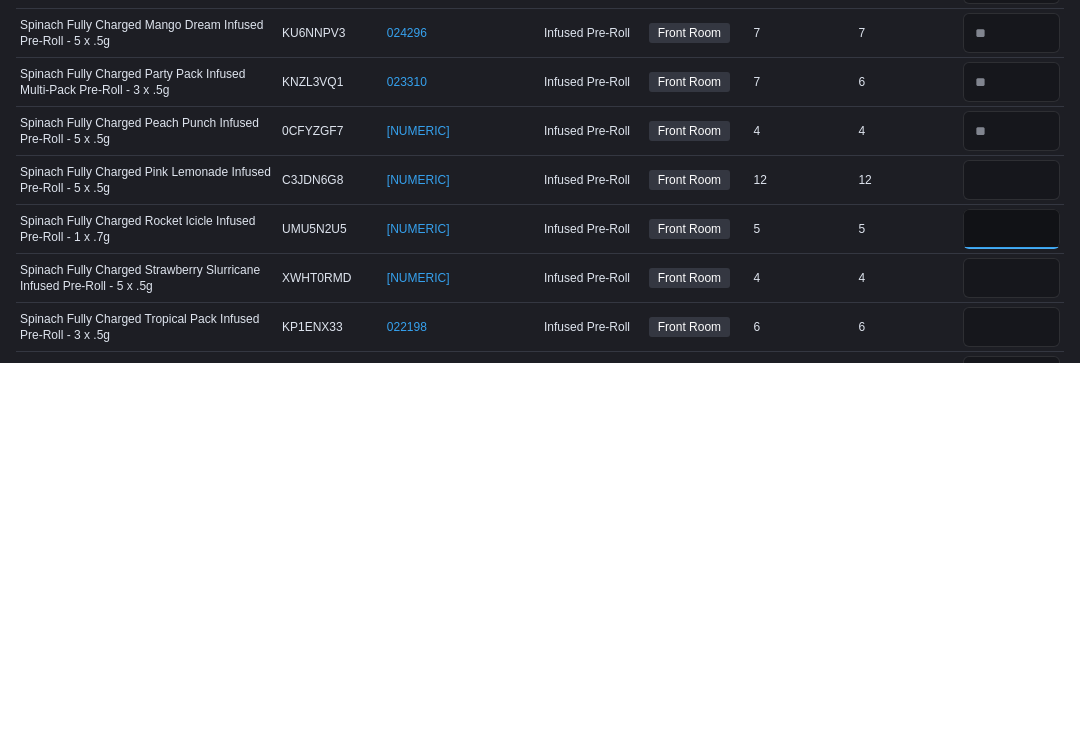 type 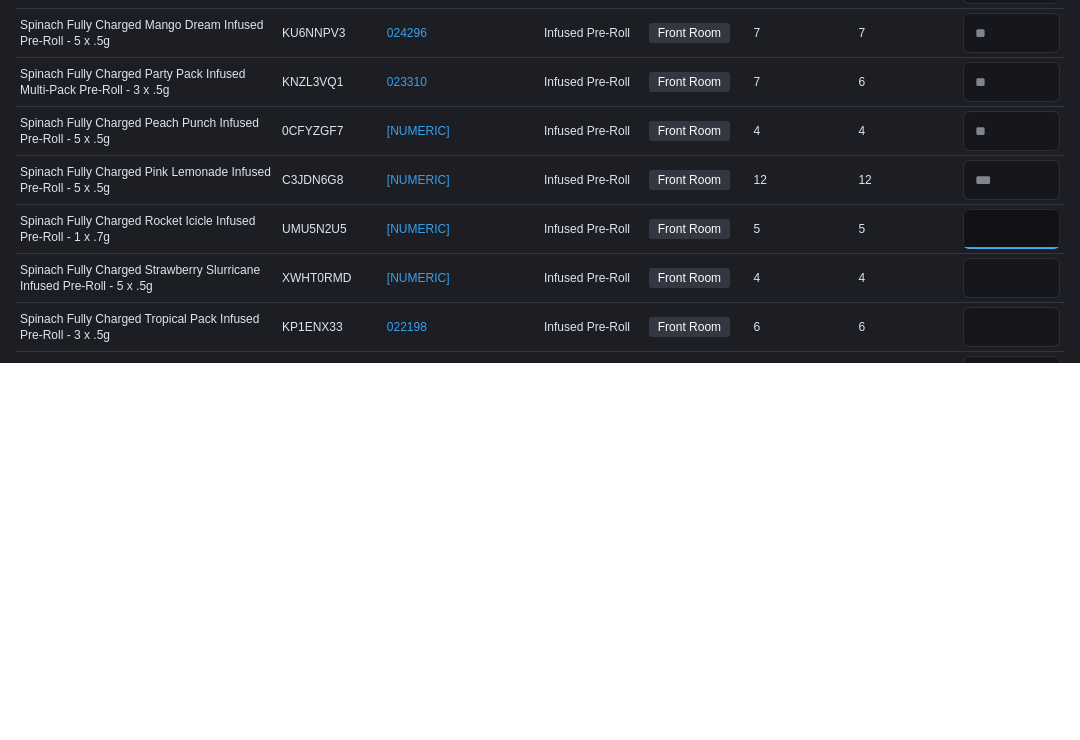 type on "*" 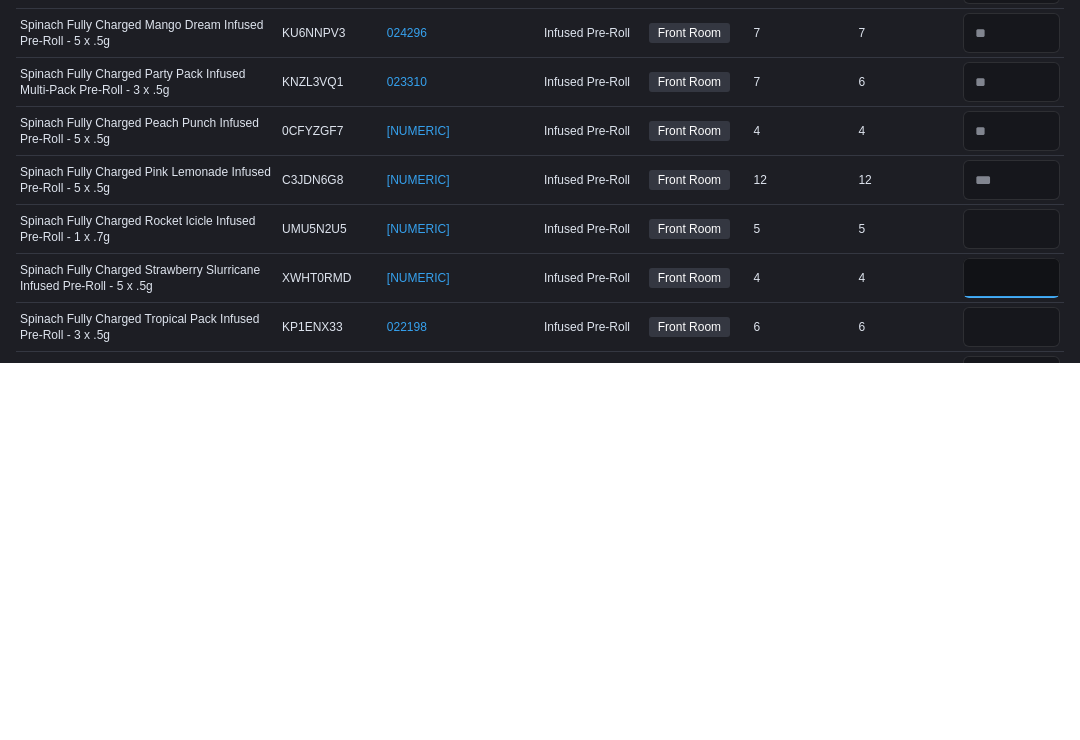 type 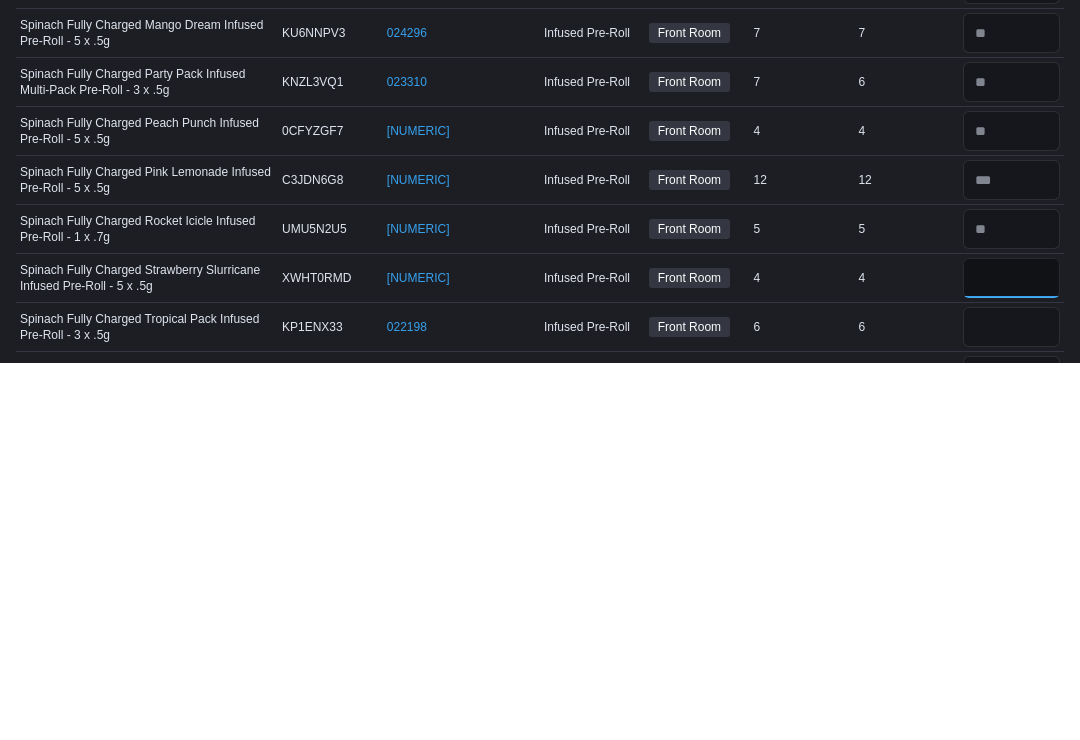 type on "*" 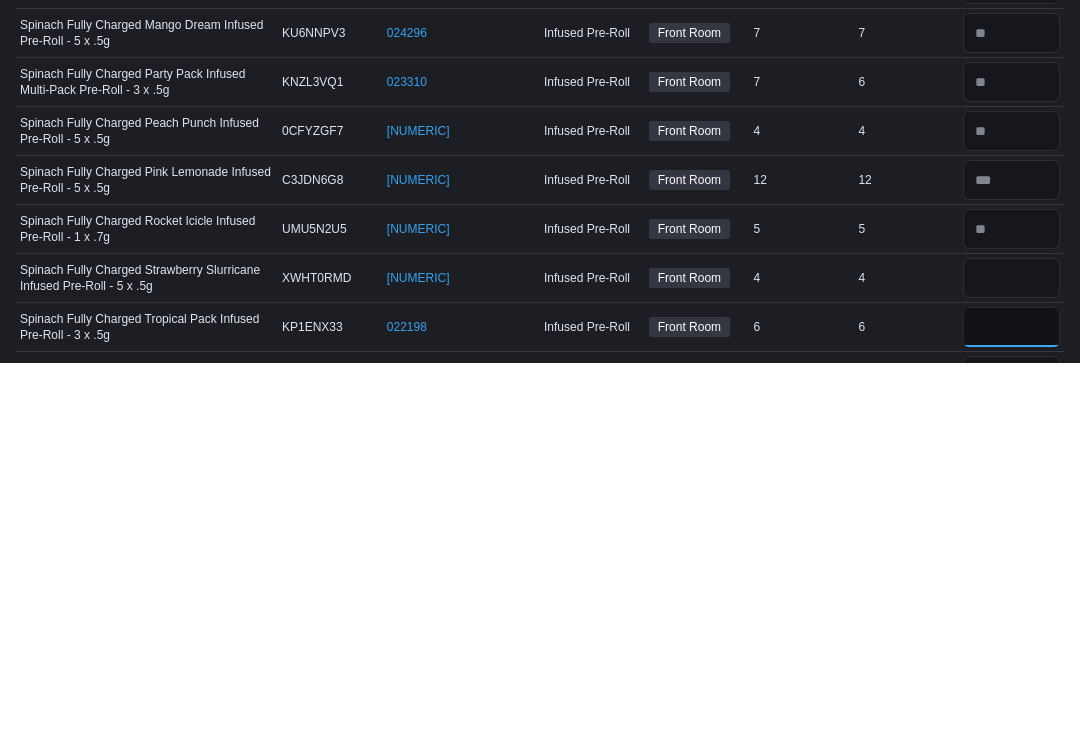type 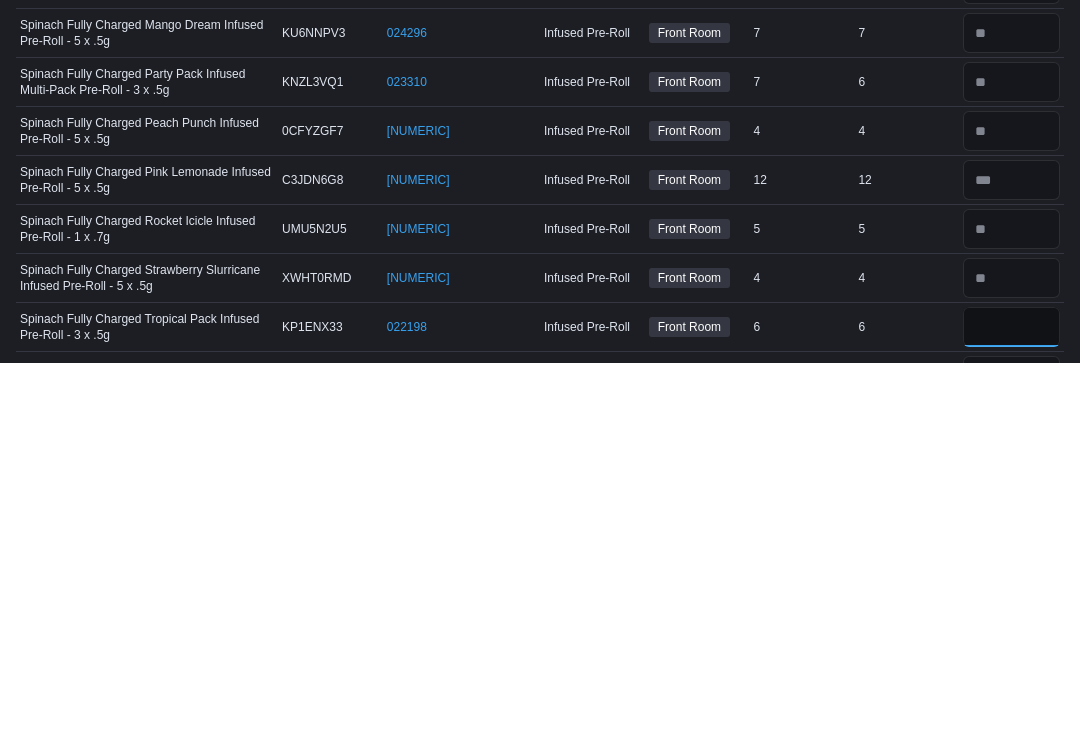 scroll, scrollTop: 3193, scrollLeft: 0, axis: vertical 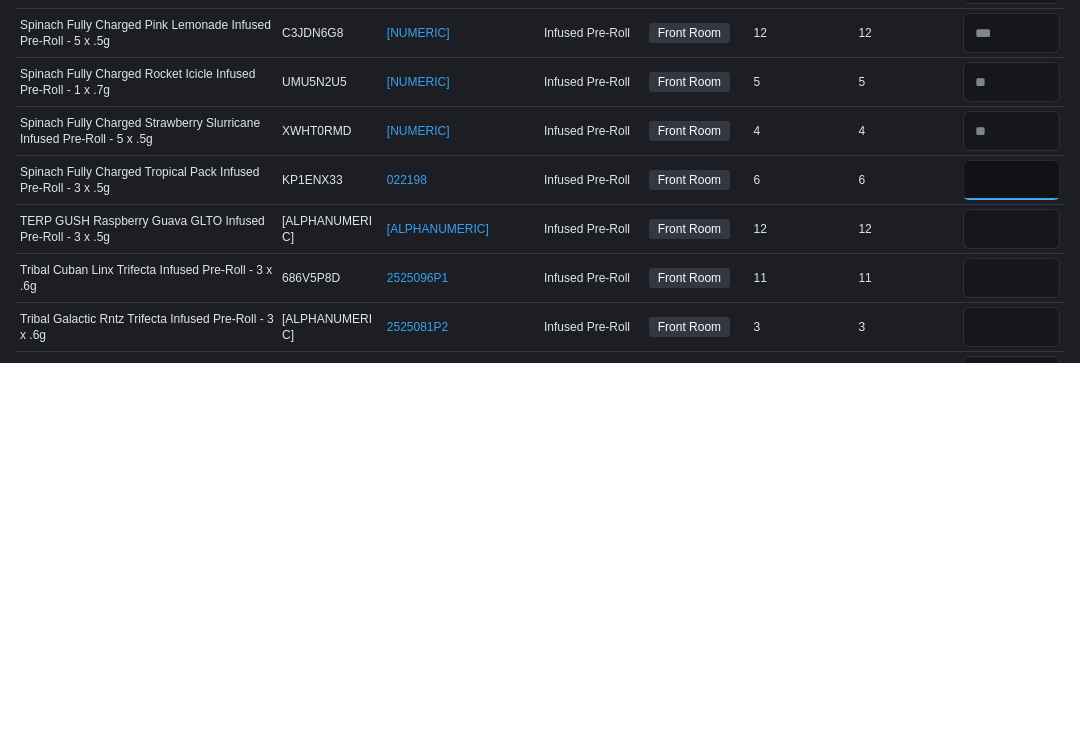 type on "*" 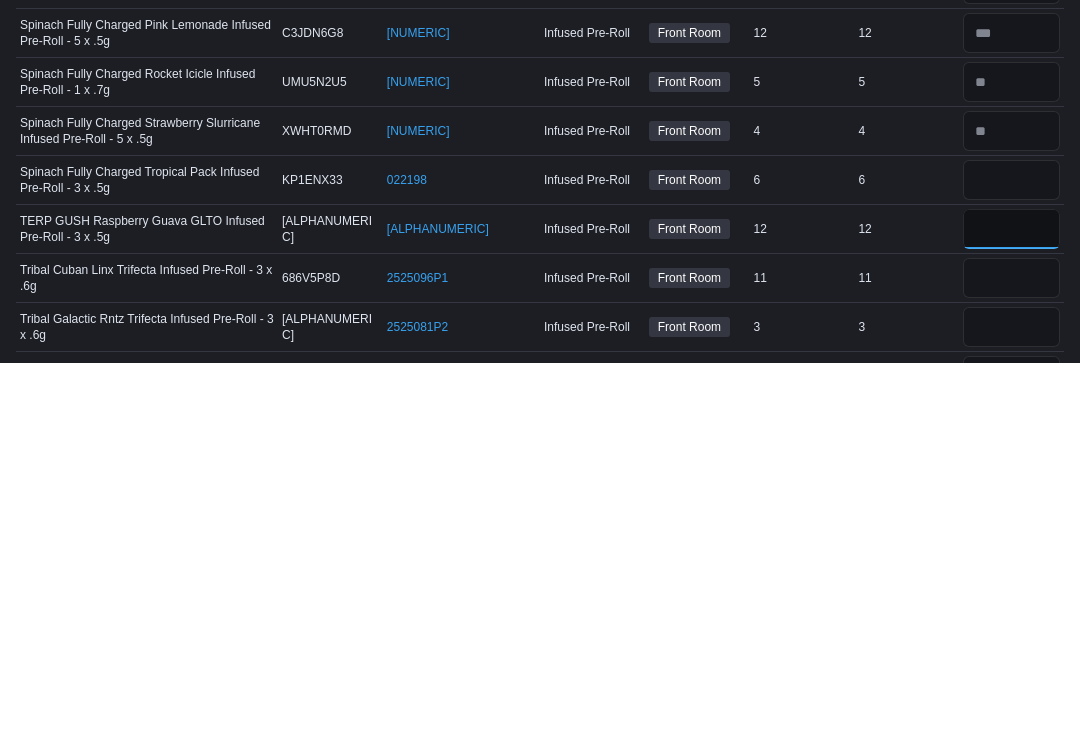type 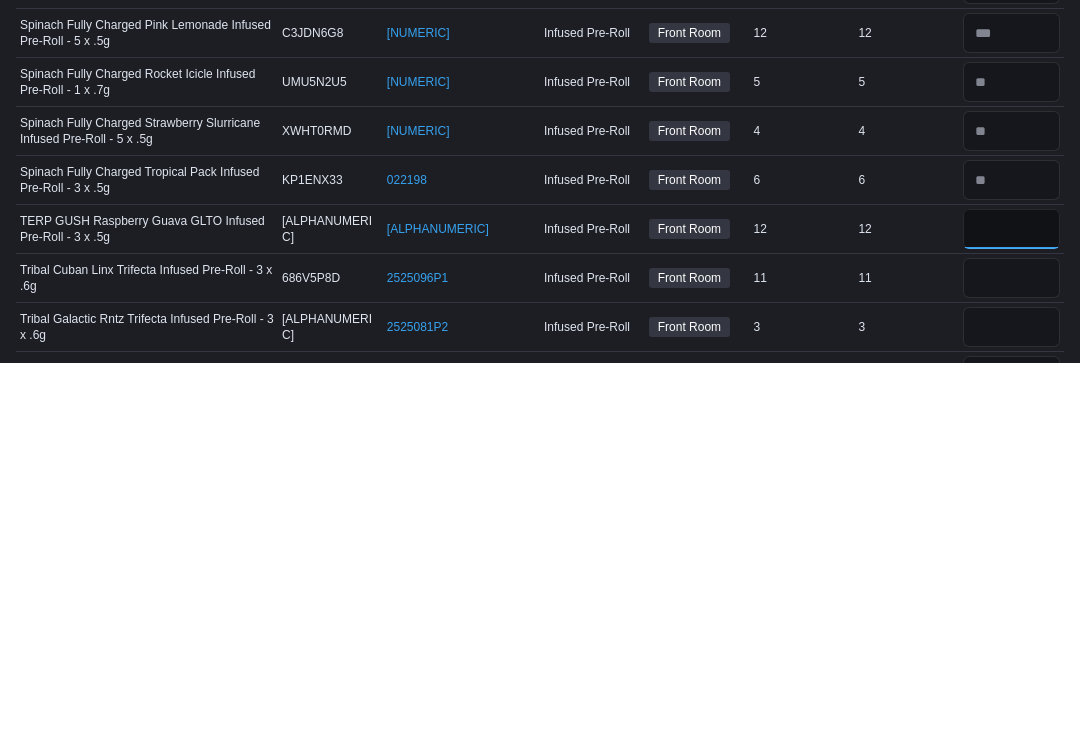 type on "**" 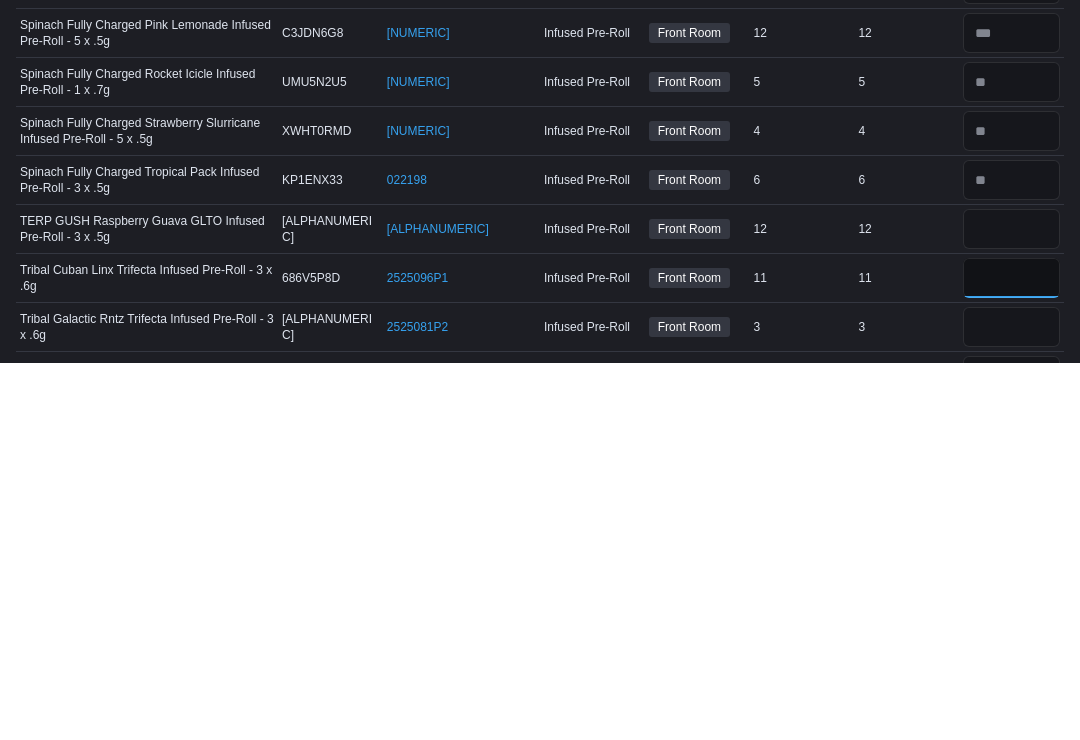 type 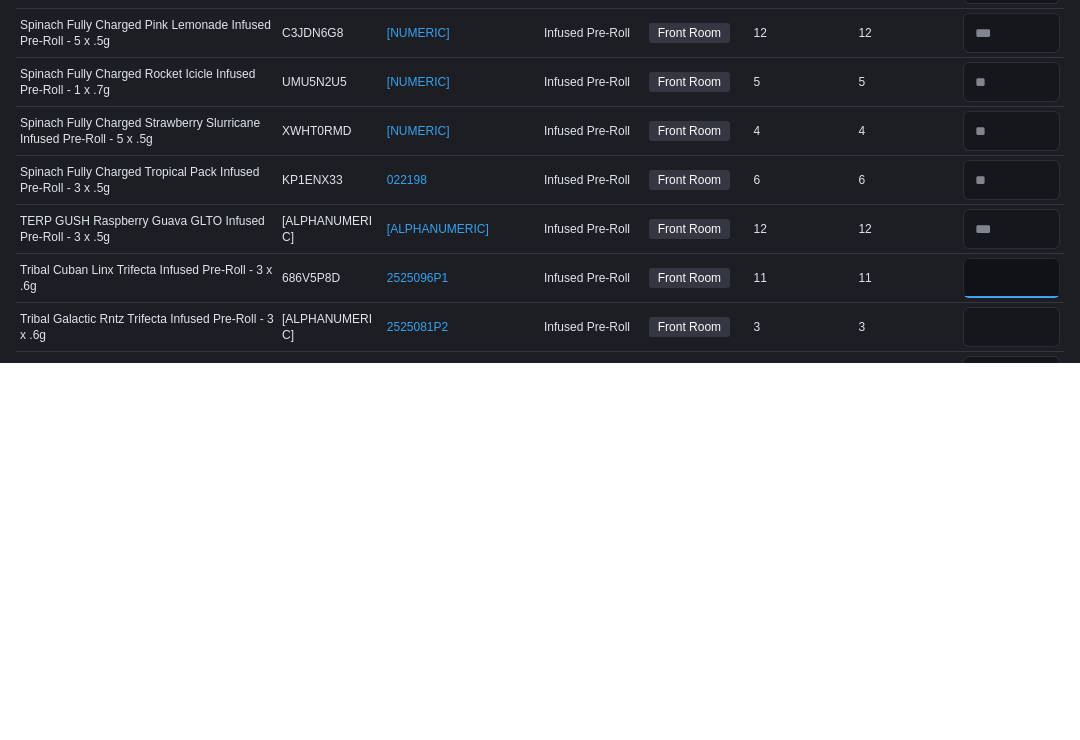 type on "**" 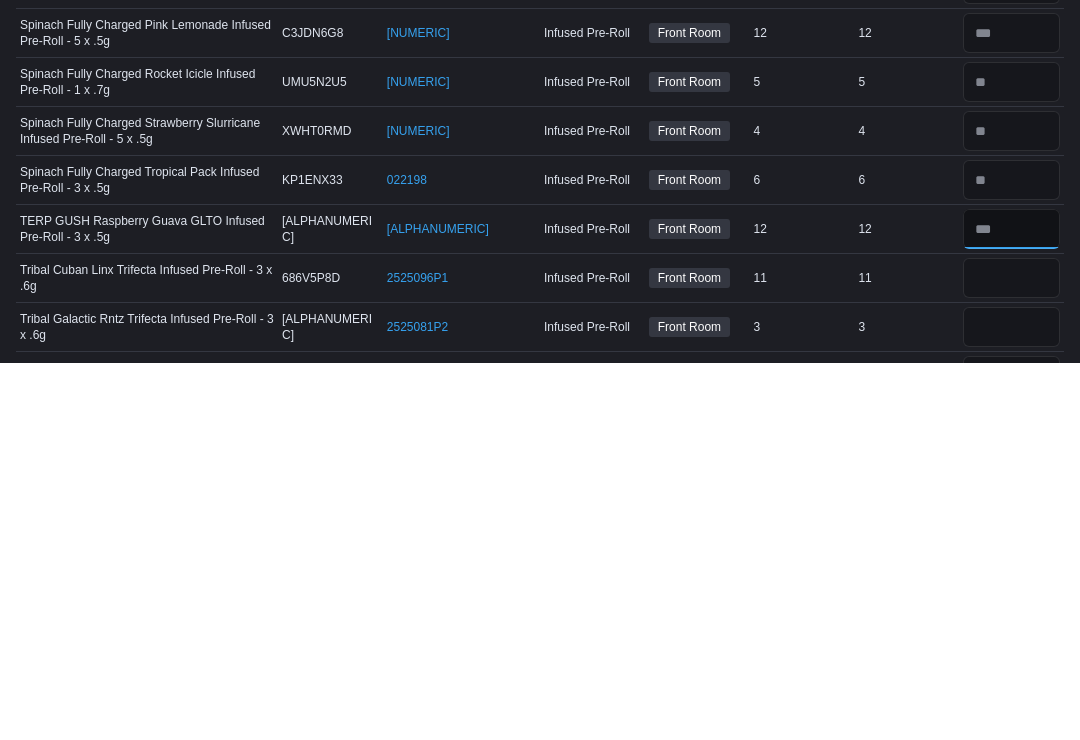 type 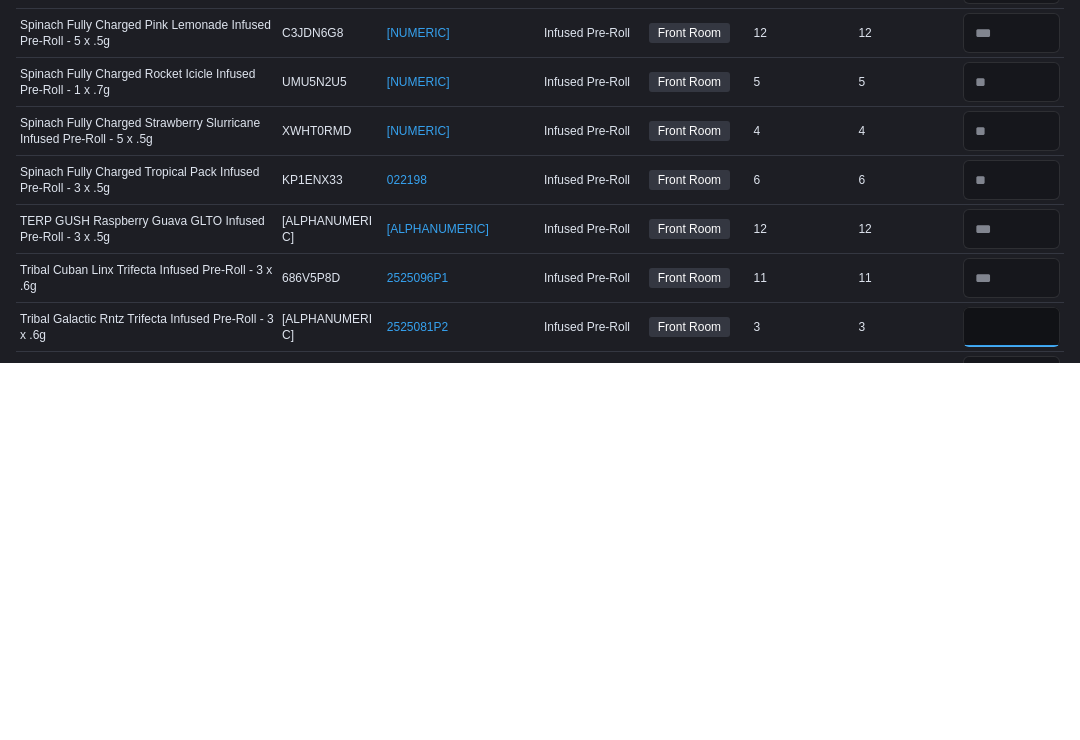 scroll, scrollTop: 3340, scrollLeft: 0, axis: vertical 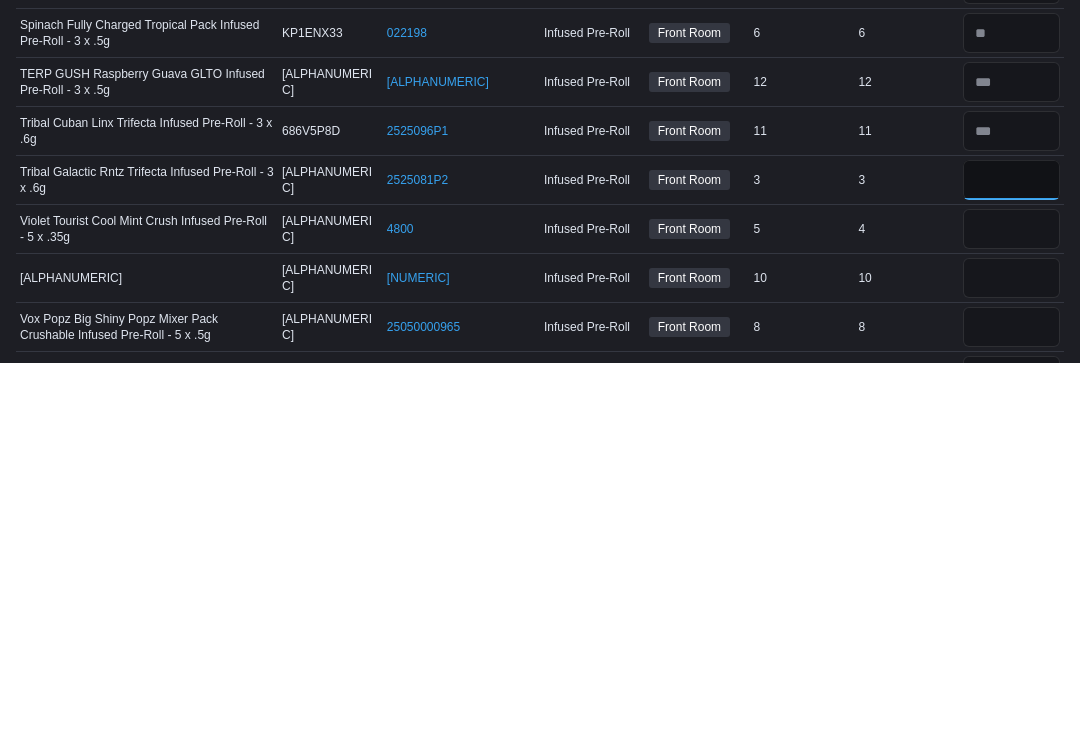 type on "*" 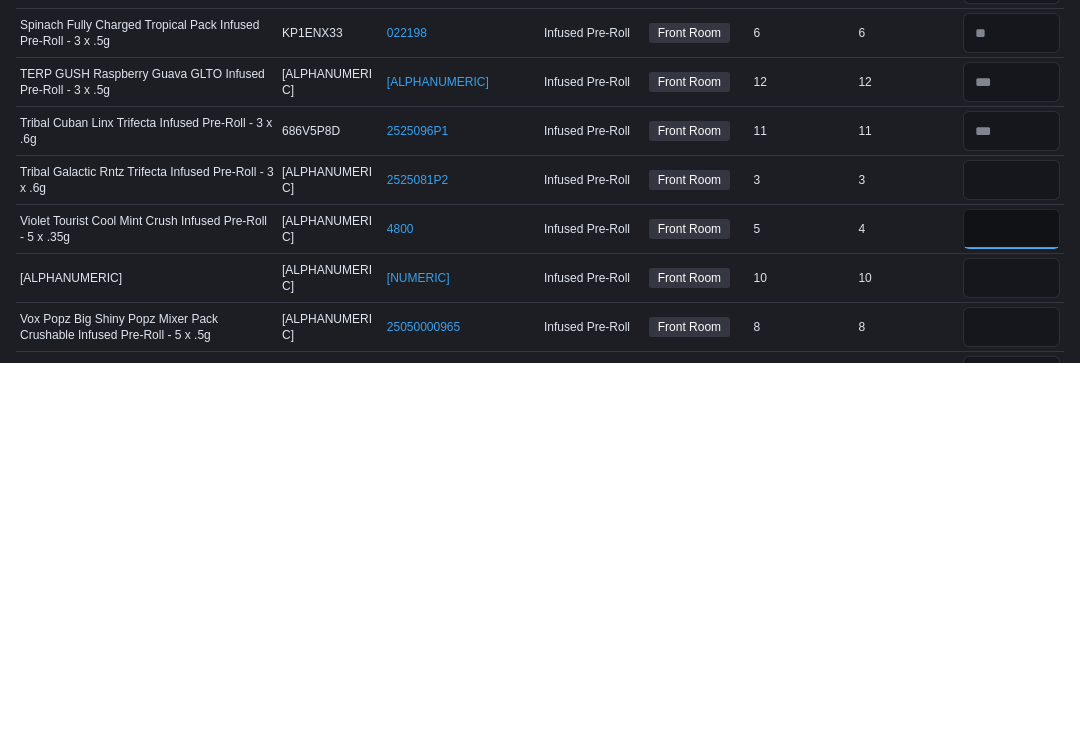 type 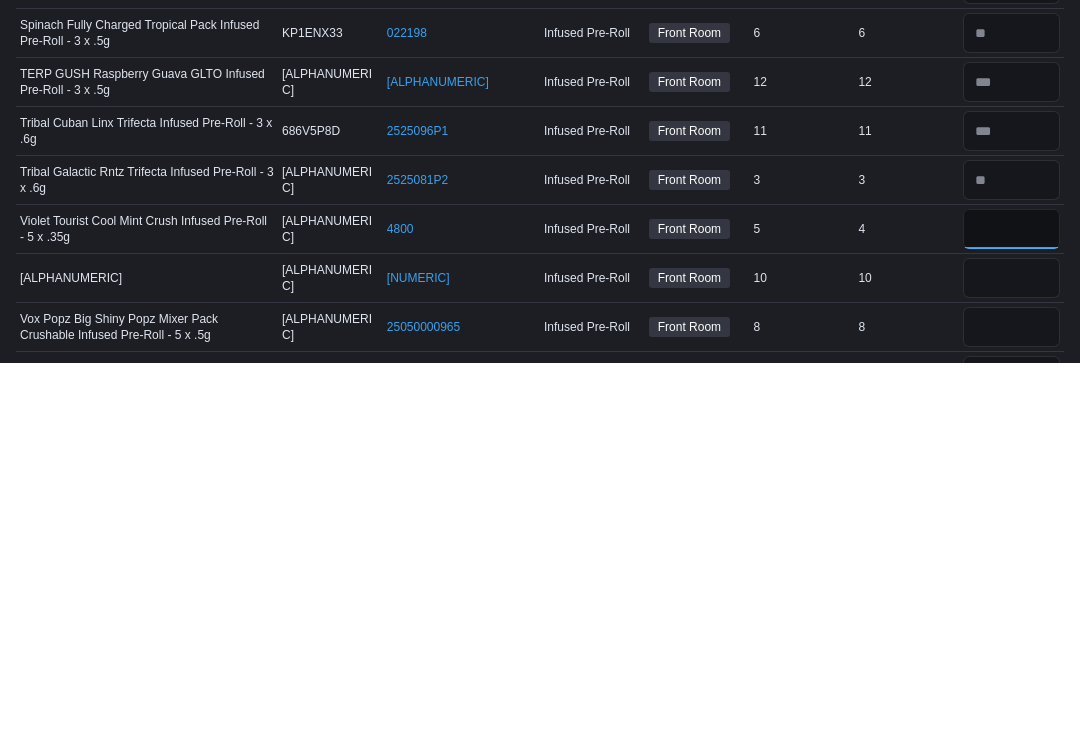 type on "*" 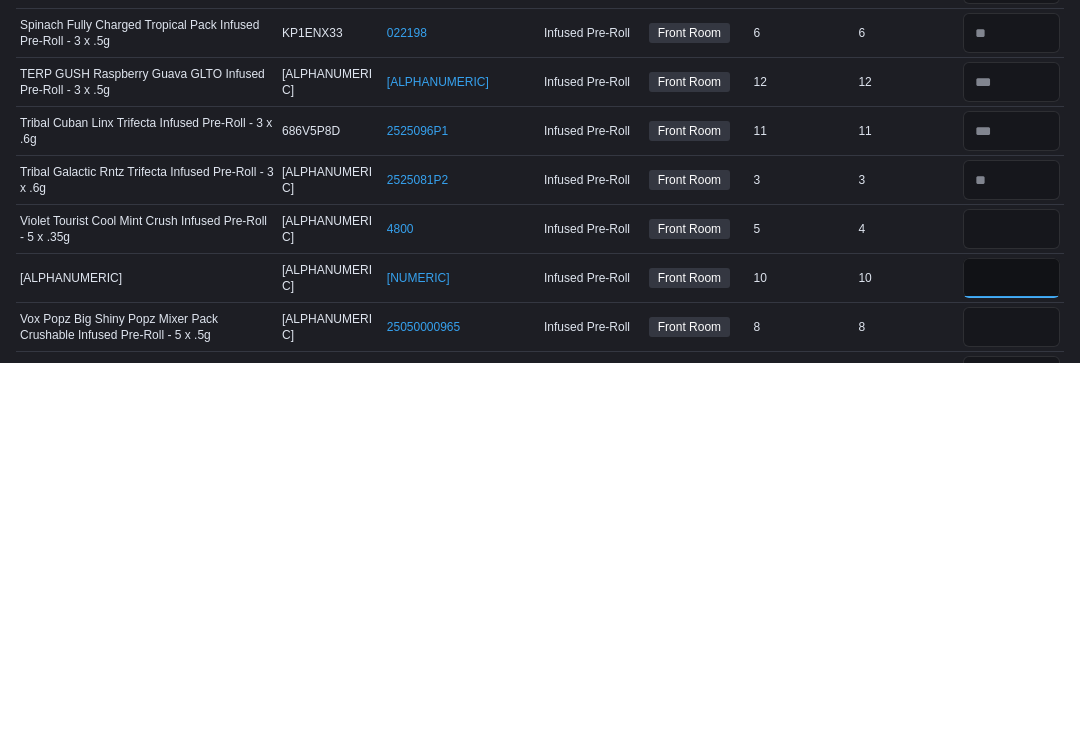 type 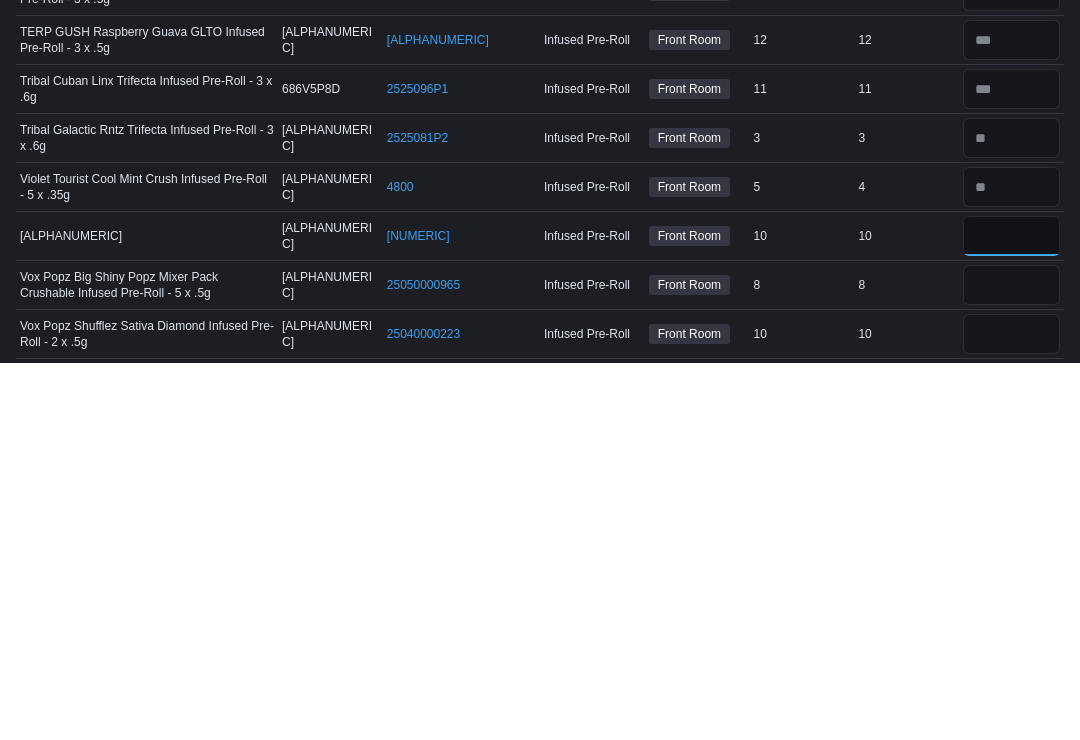 scroll, scrollTop: 3394, scrollLeft: 0, axis: vertical 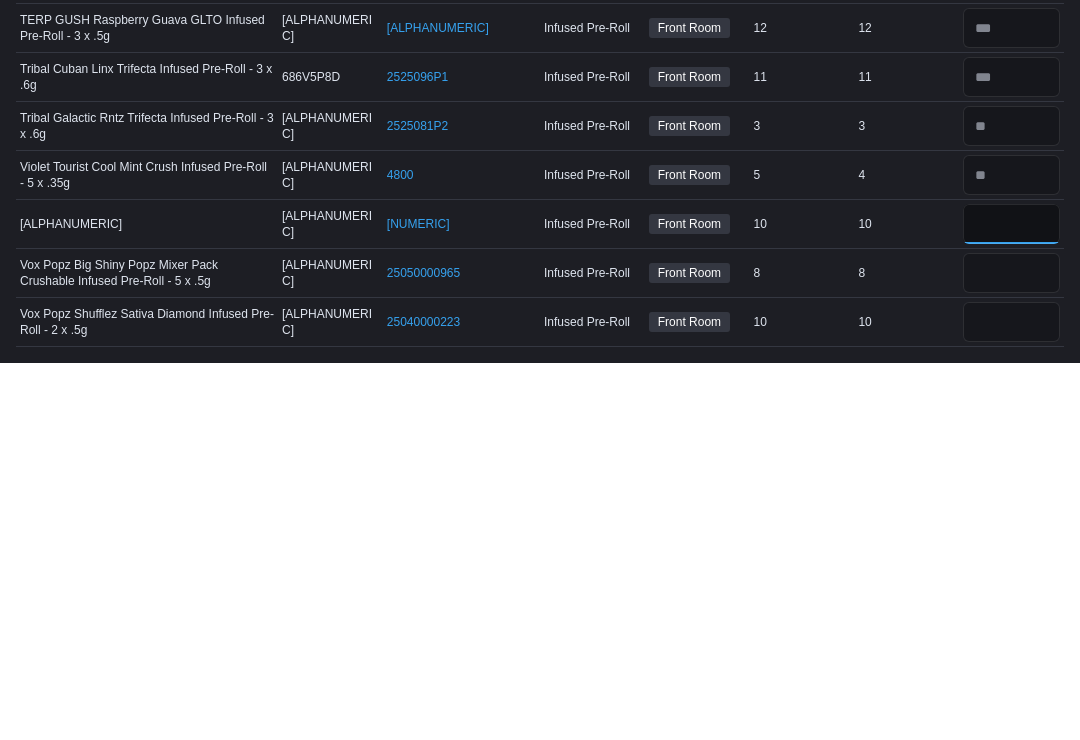 type on "**" 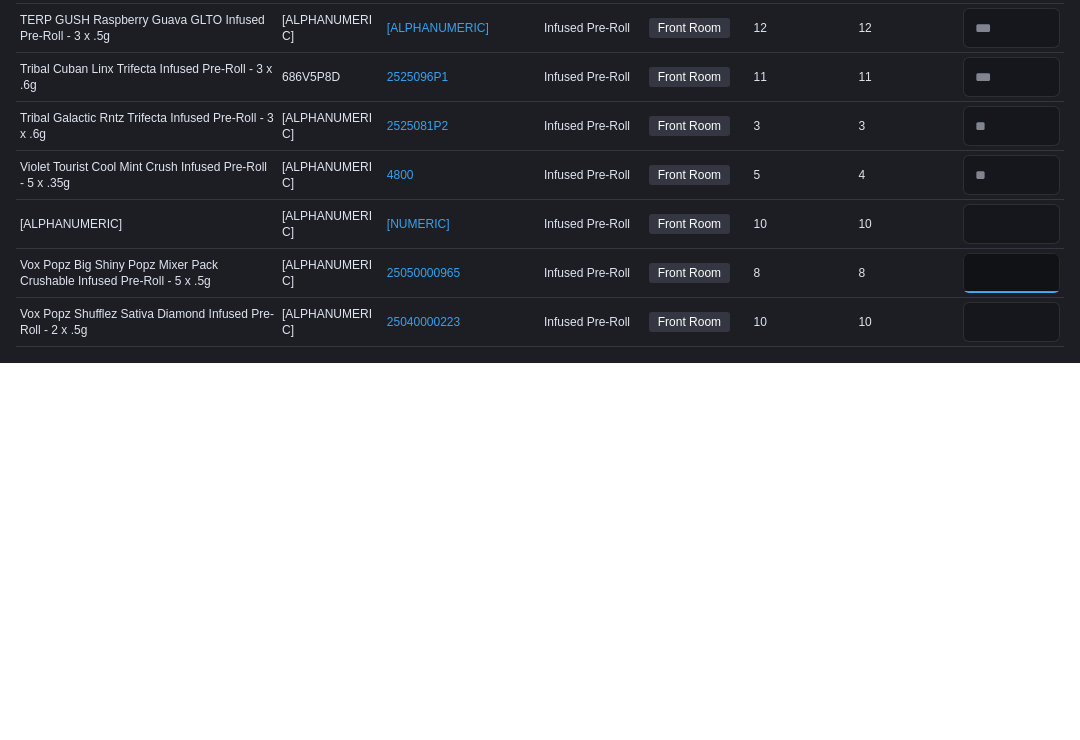 type 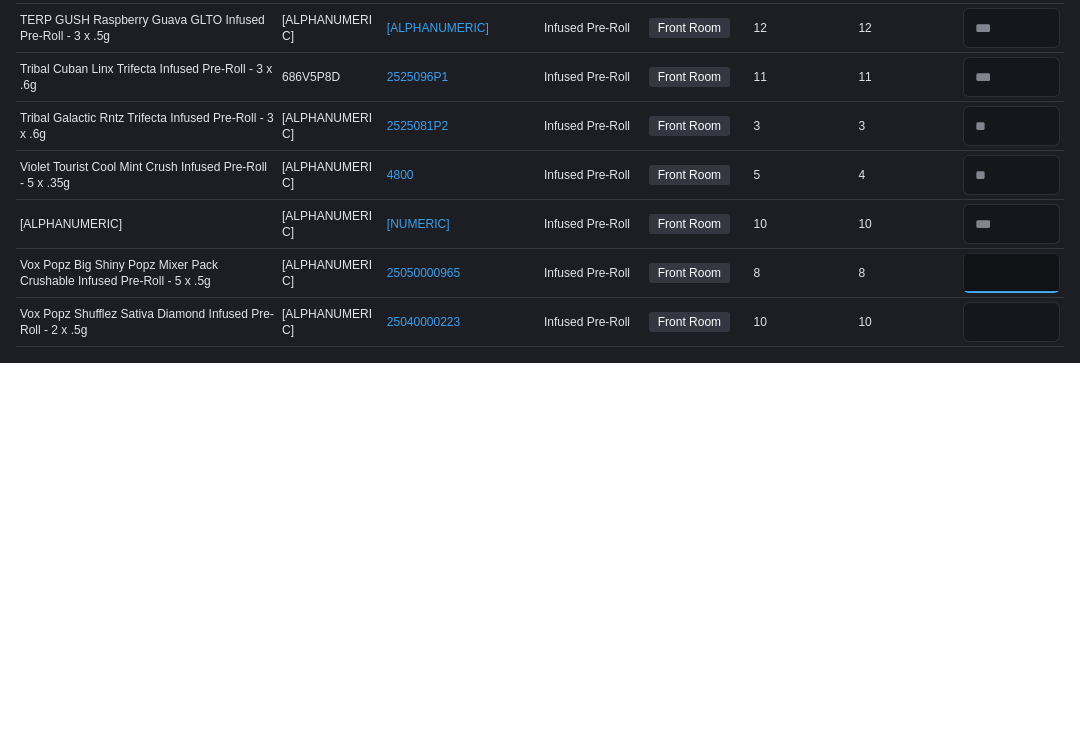 type on "*" 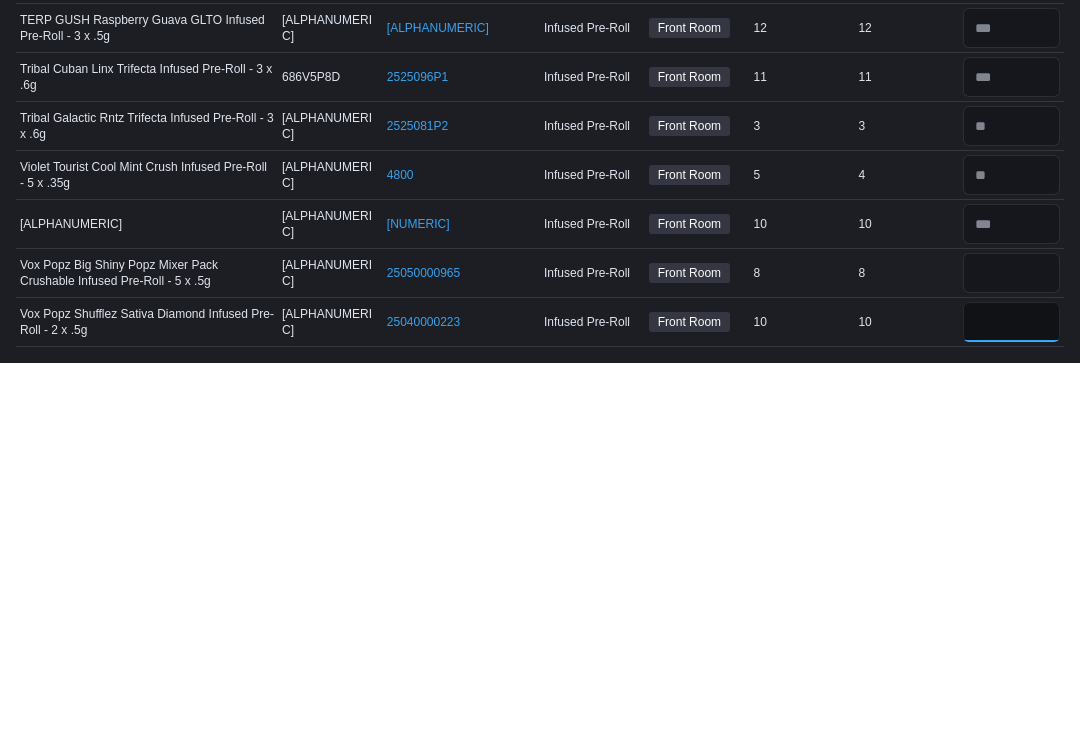 type 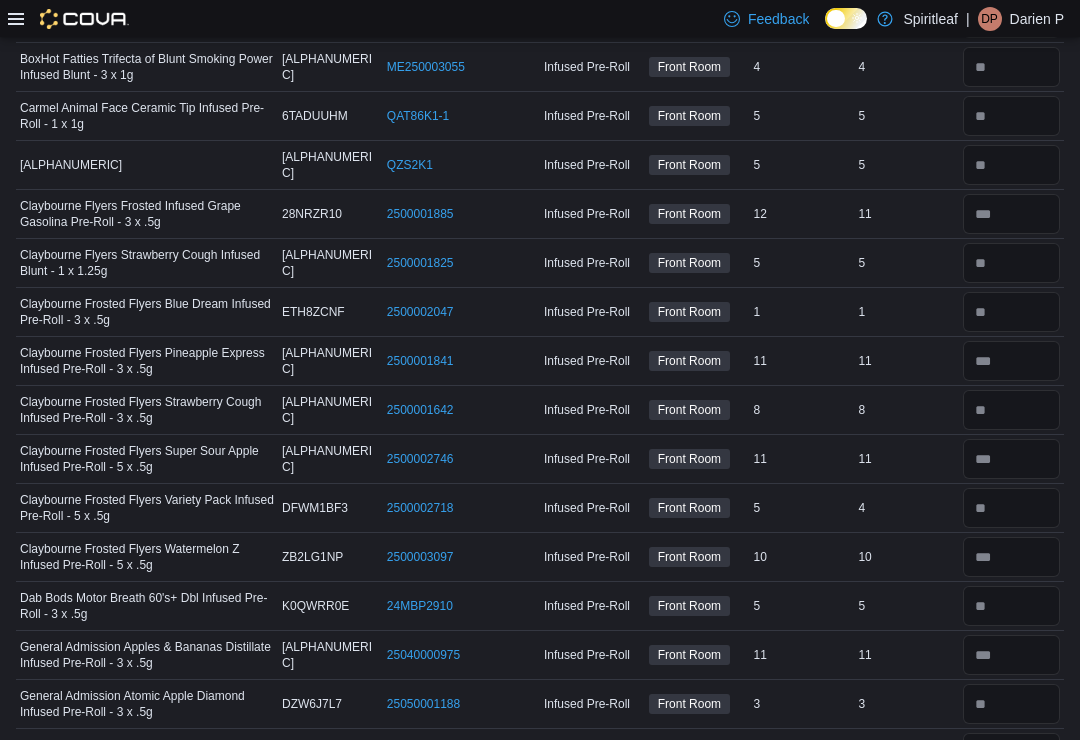 scroll, scrollTop: 0, scrollLeft: 0, axis: both 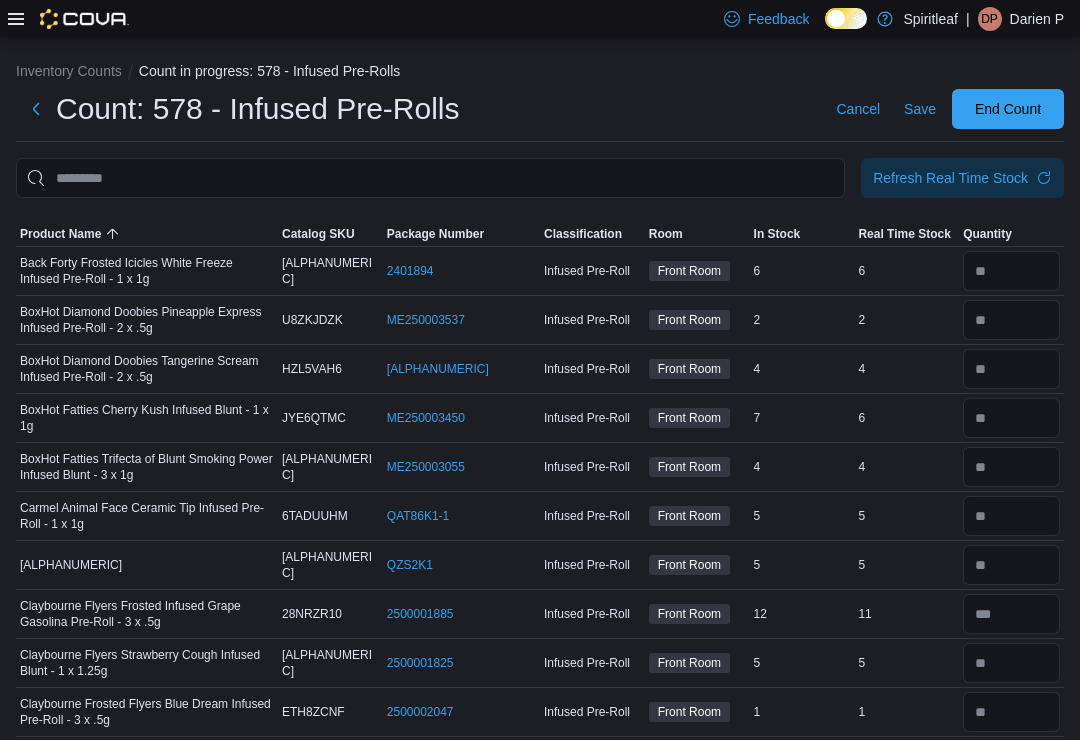 type on "**" 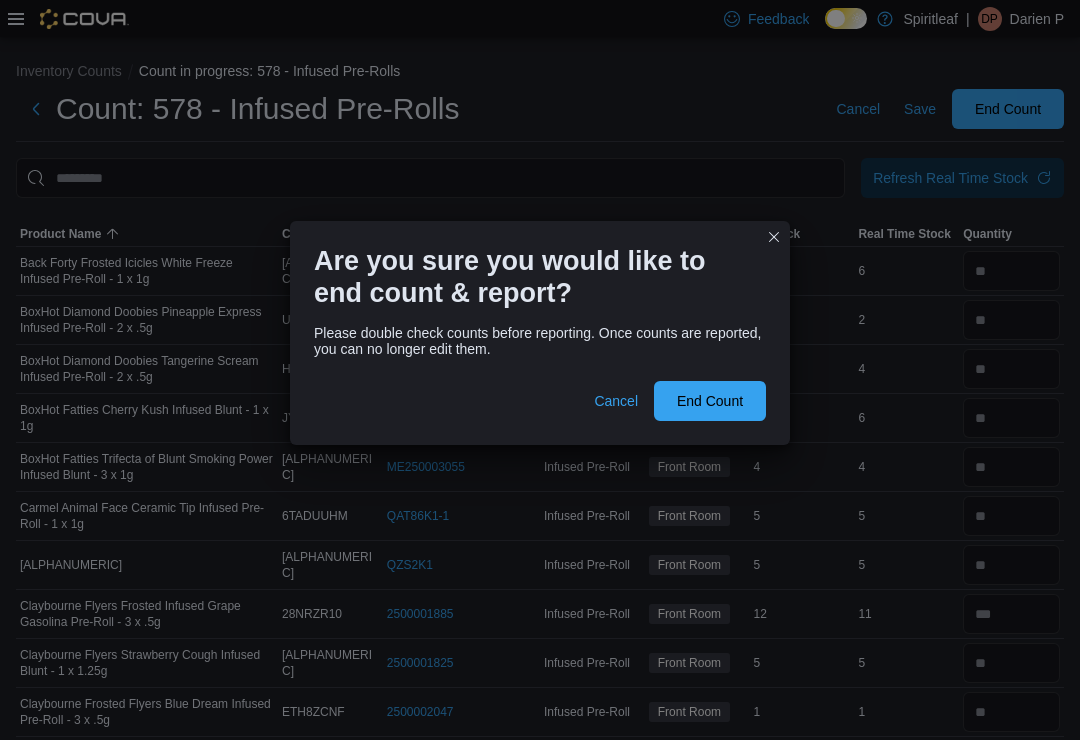click on "End Count" at bounding box center (710, 401) 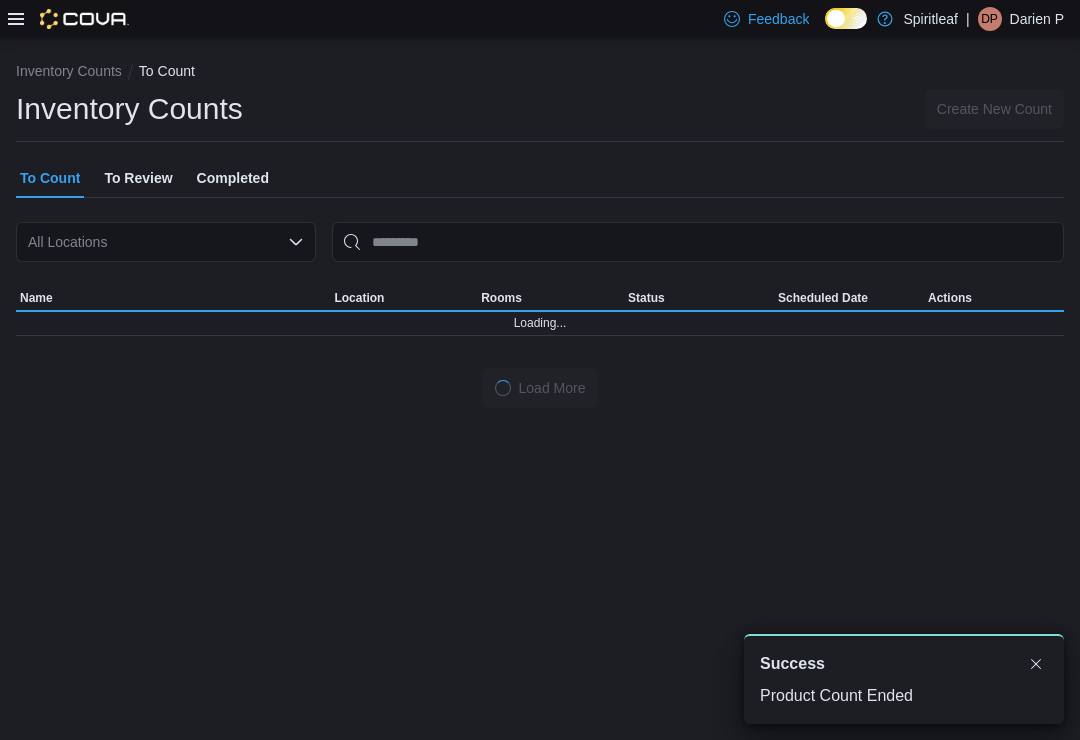 scroll, scrollTop: 0, scrollLeft: 0, axis: both 